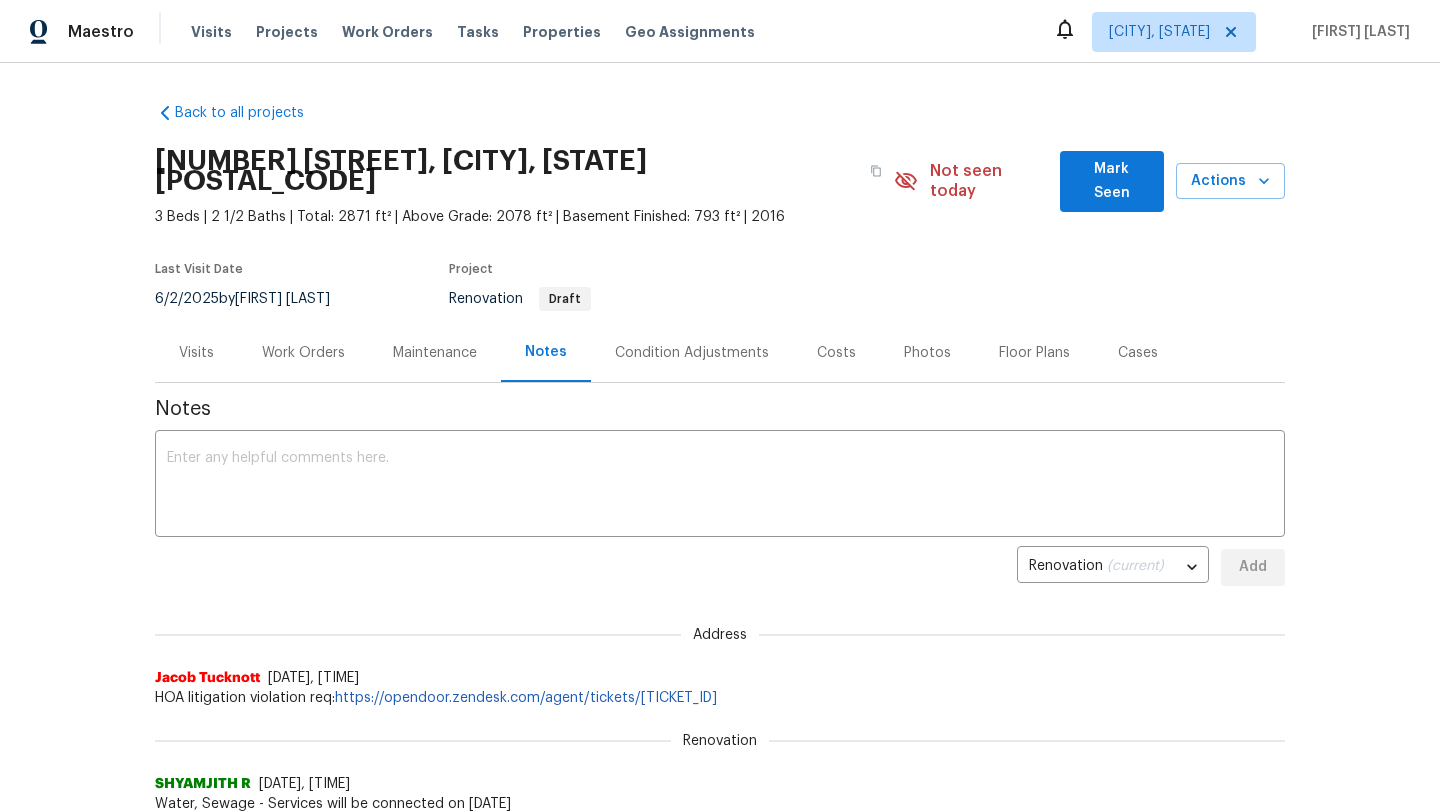 scroll, scrollTop: 0, scrollLeft: 0, axis: both 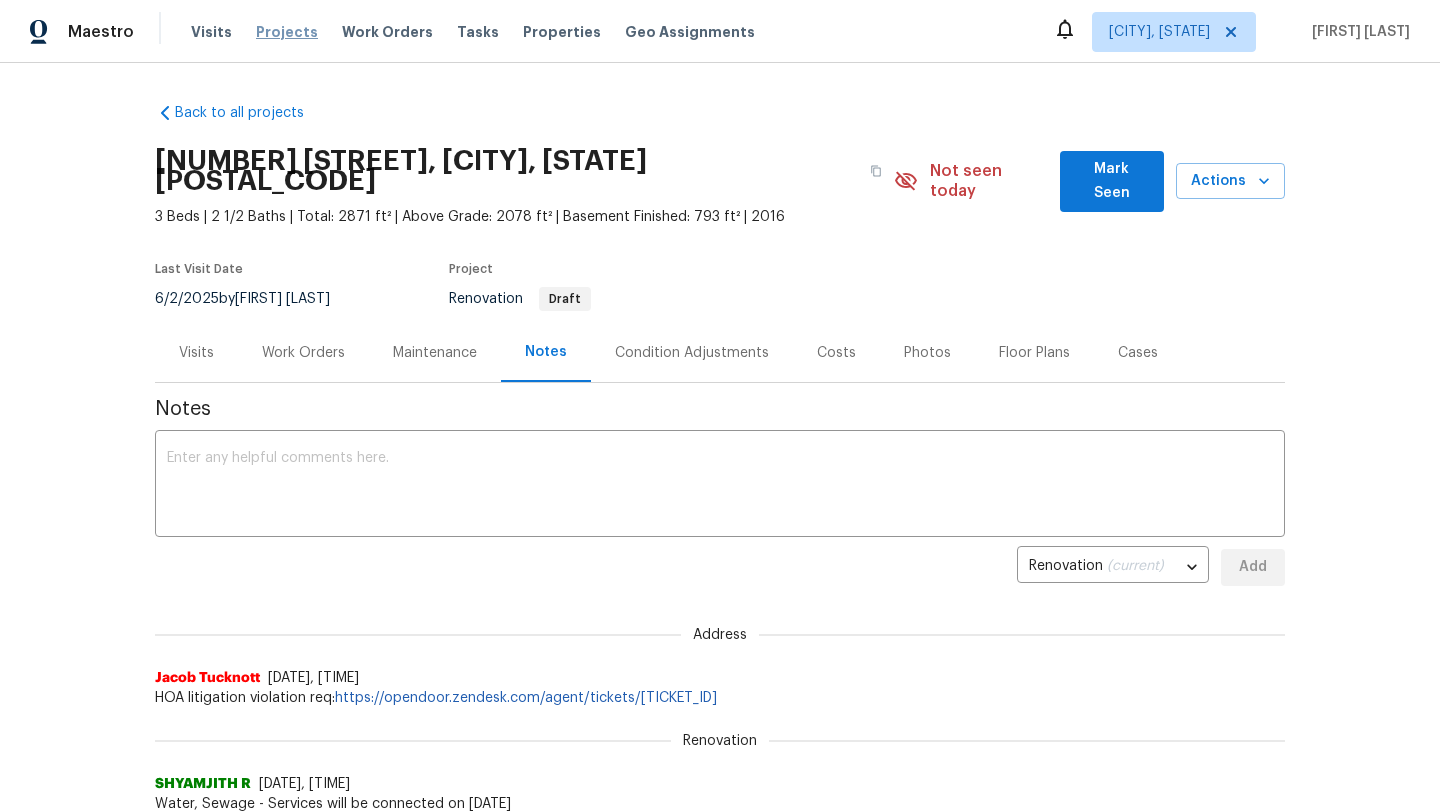 click on "Projects" at bounding box center (287, 32) 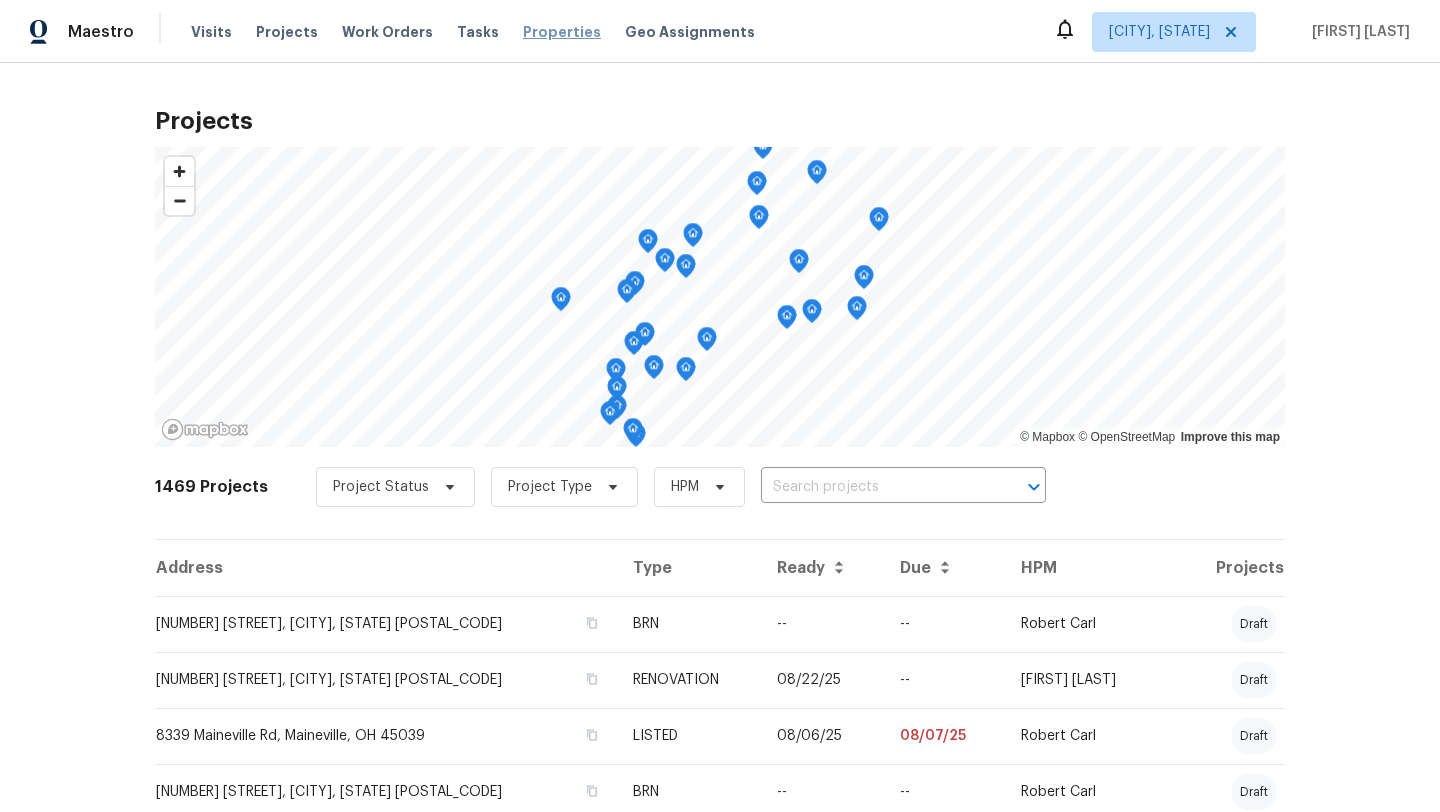 click on "Properties" at bounding box center (562, 32) 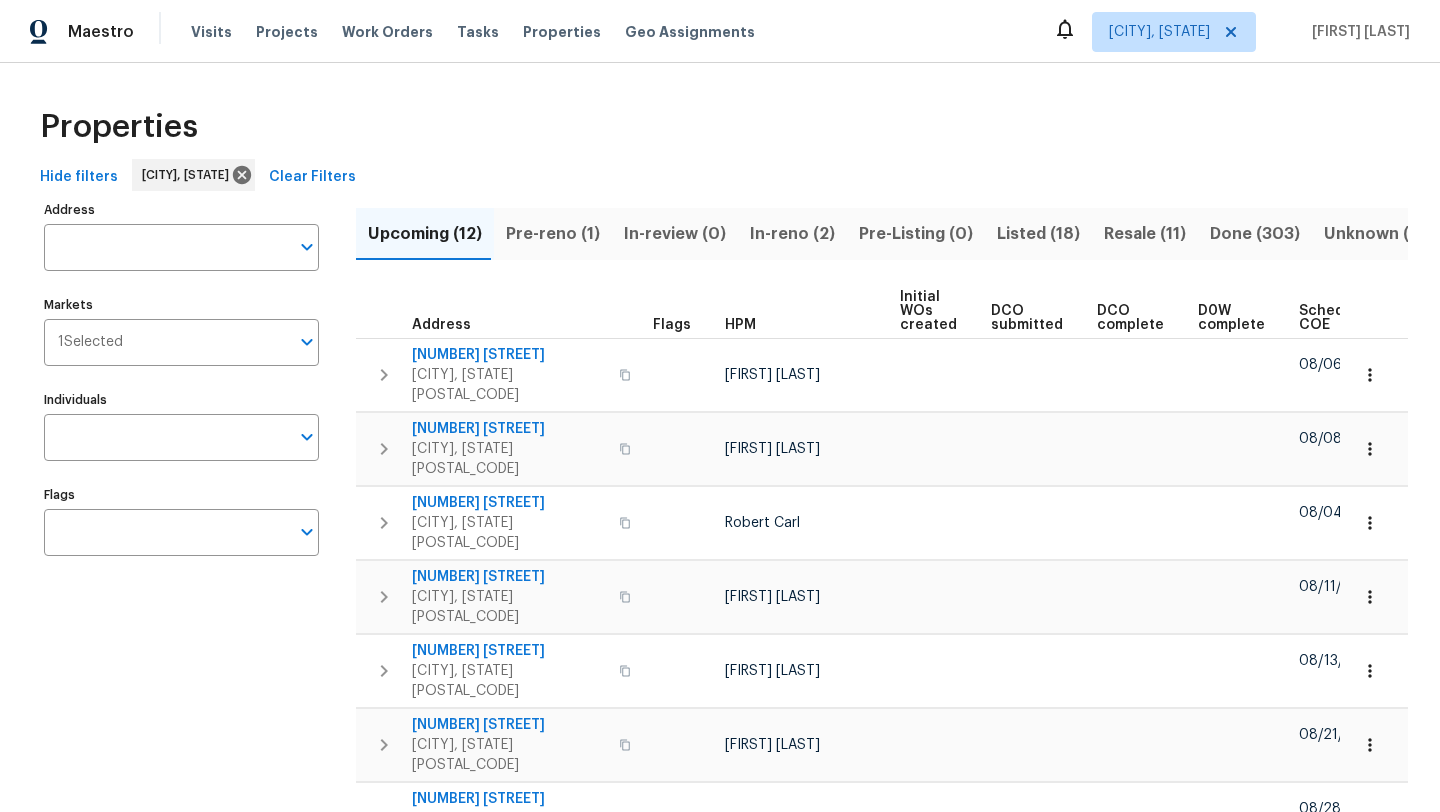 click on "Listed (18)" at bounding box center [1038, 234] 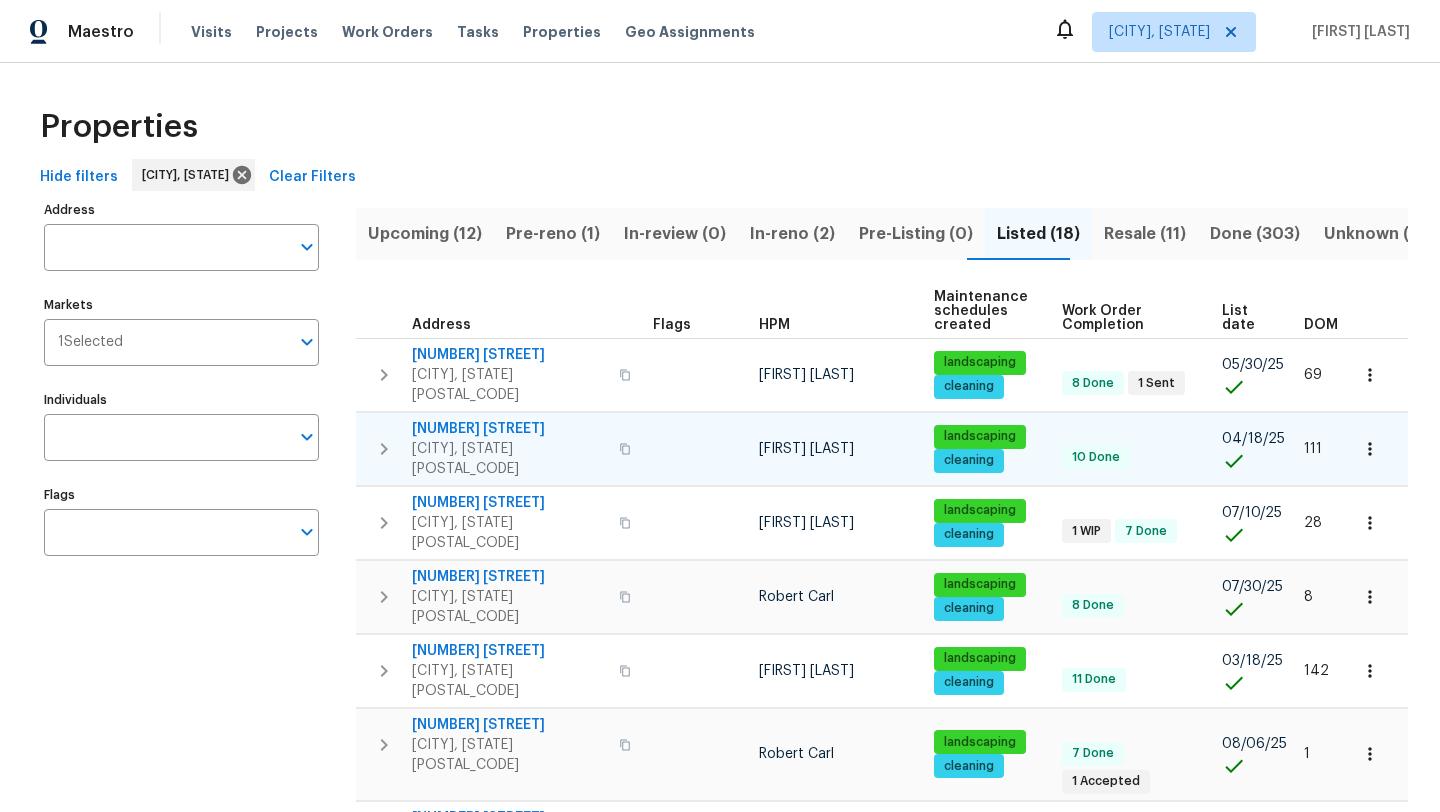 click on "[NUMBER] [STREET]" at bounding box center (509, 429) 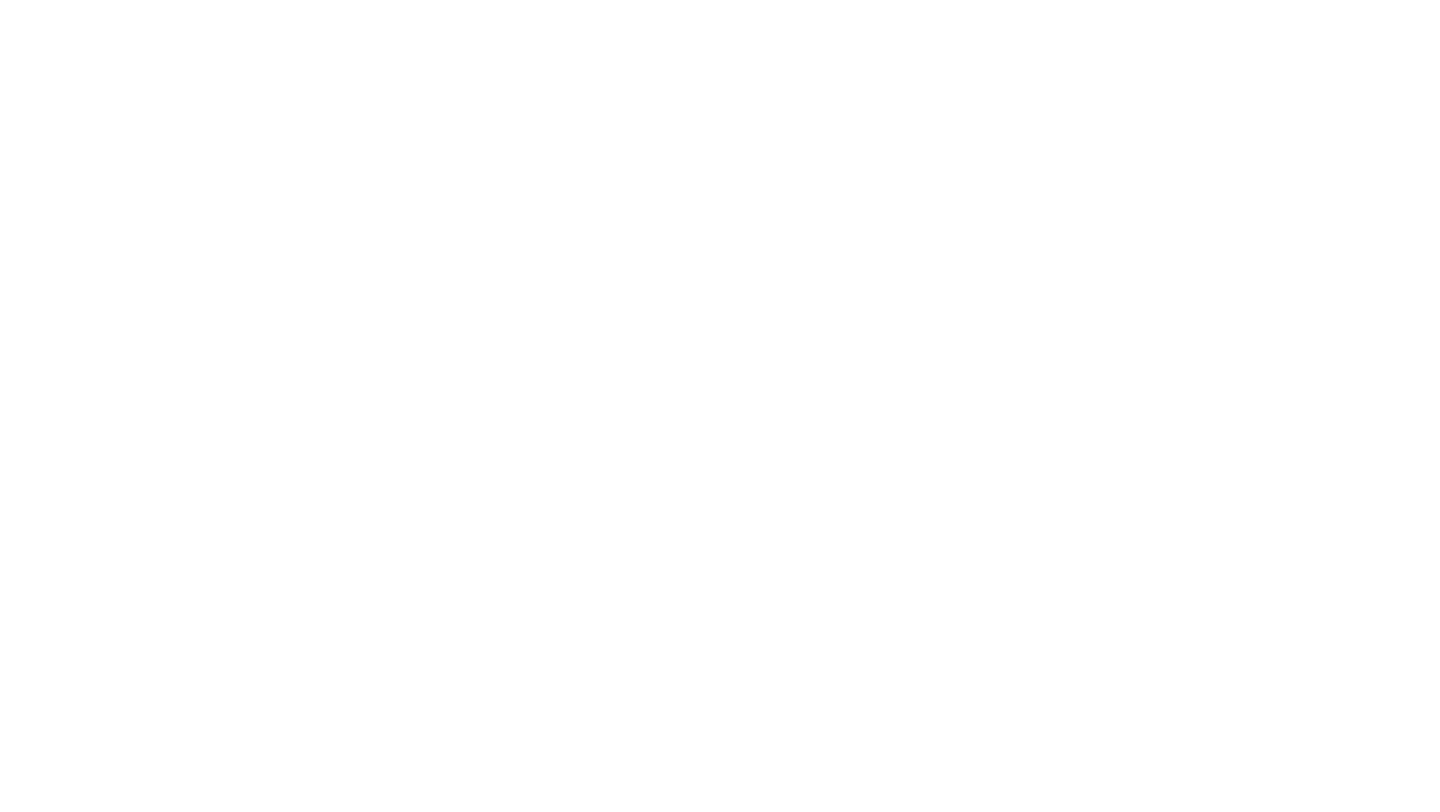scroll, scrollTop: 0, scrollLeft: 0, axis: both 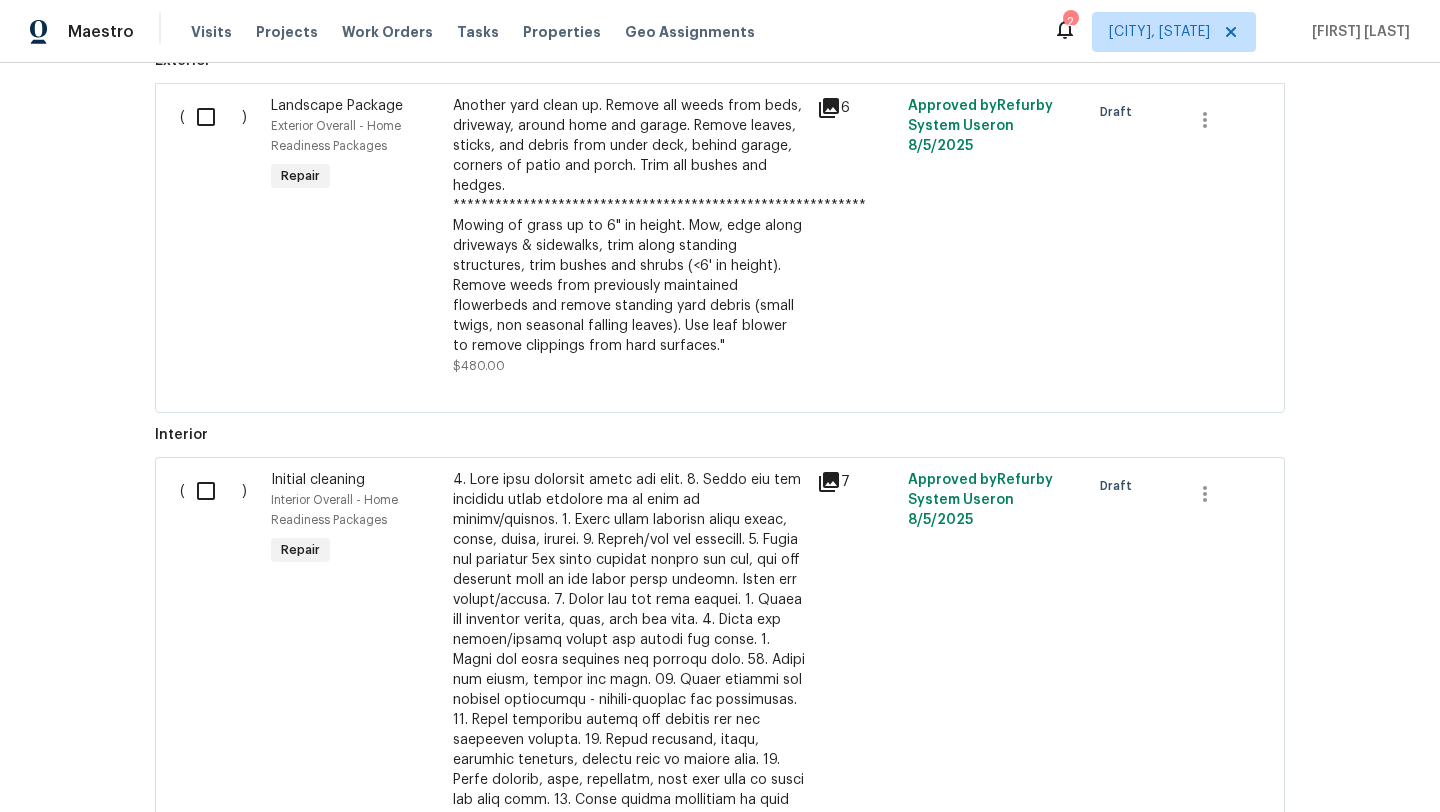 click at bounding box center [213, 117] 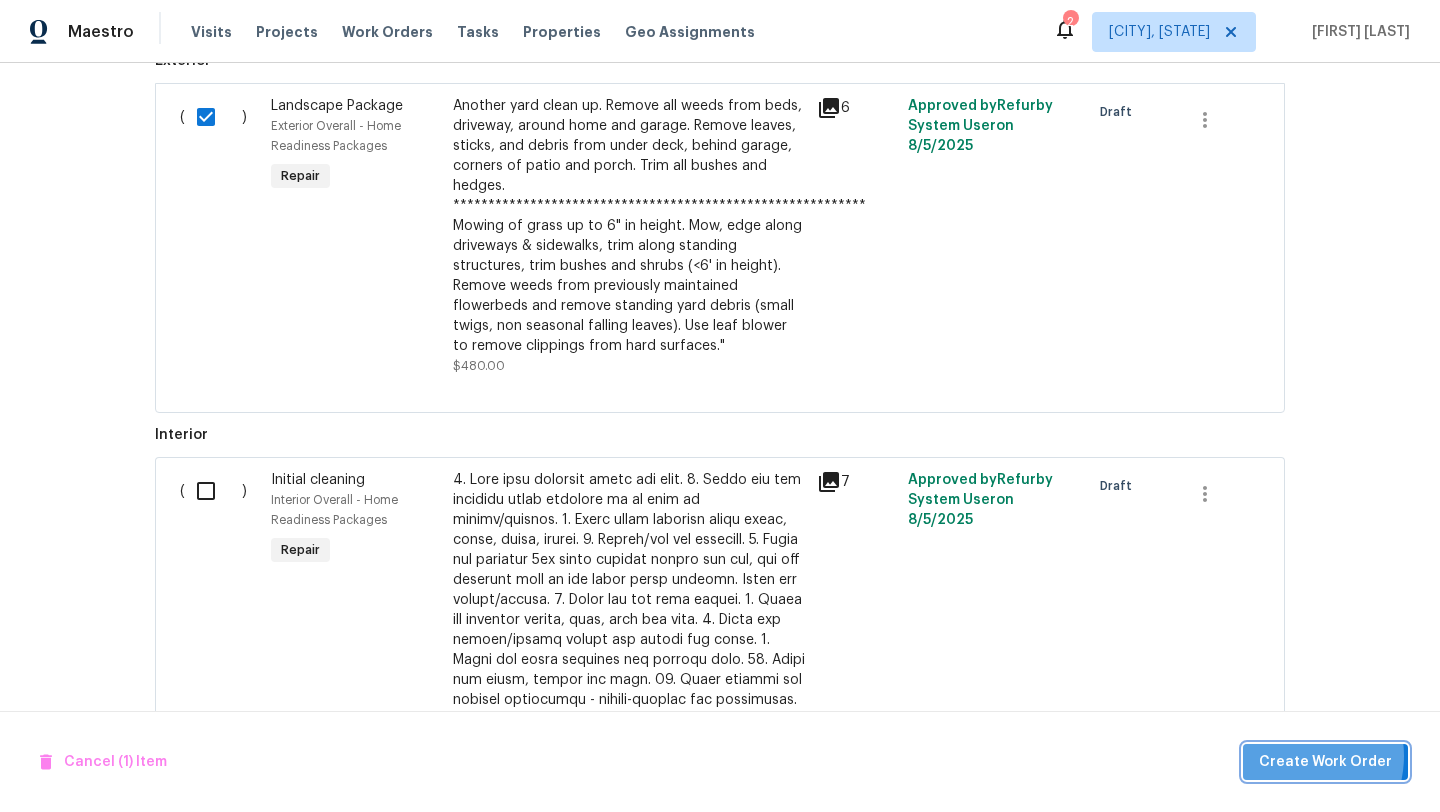 click on "Create Work Order" at bounding box center (1325, 762) 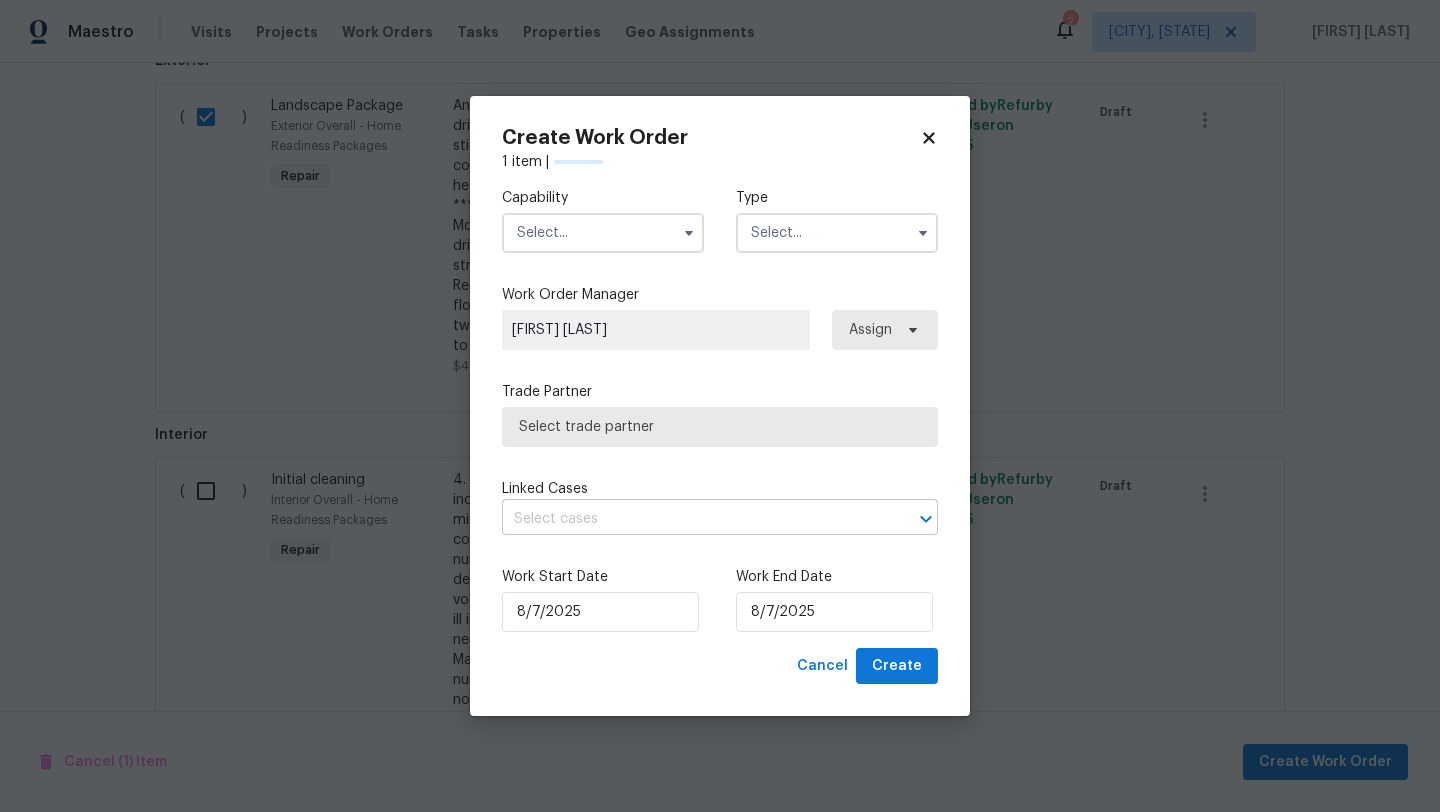 checkbox on "false" 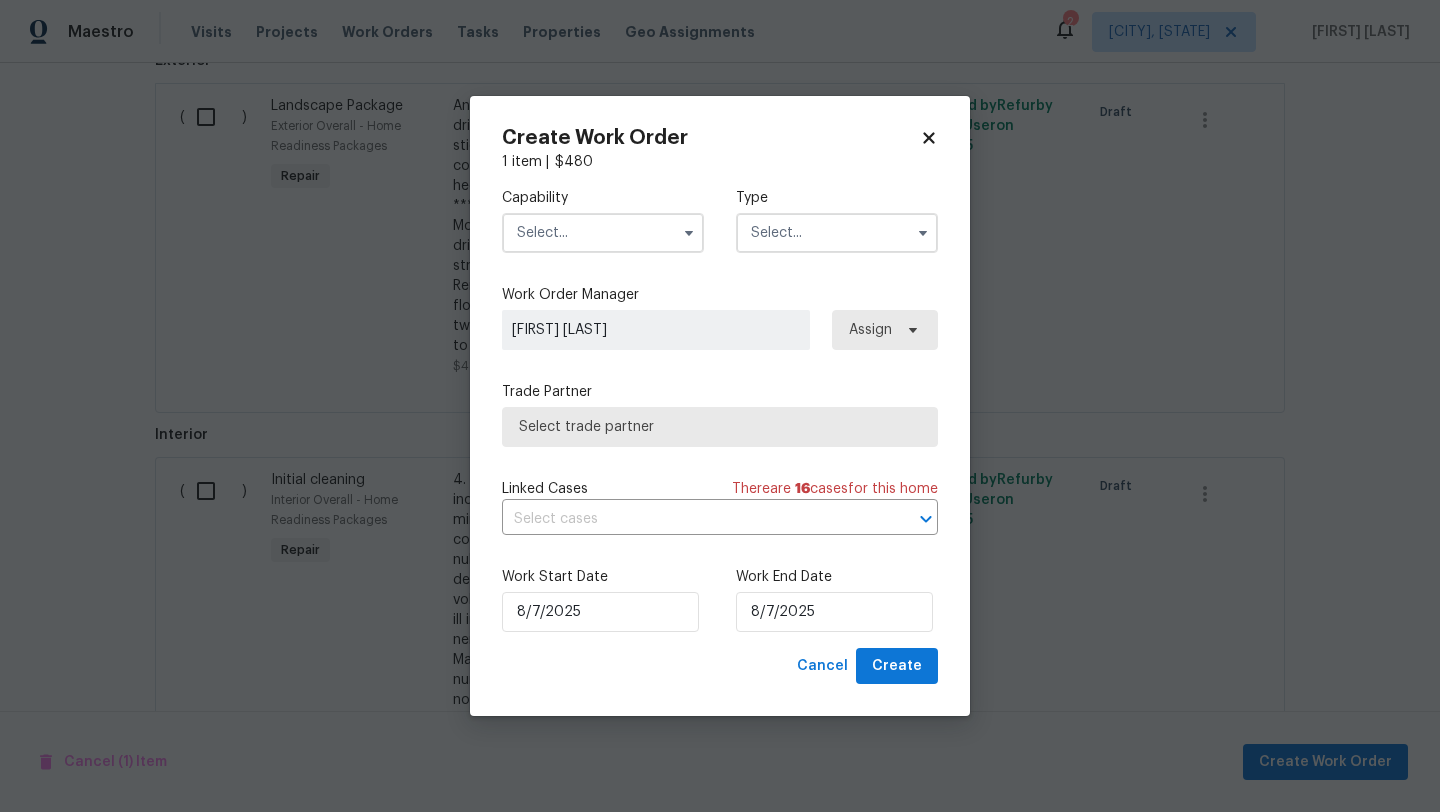 click at bounding box center (603, 233) 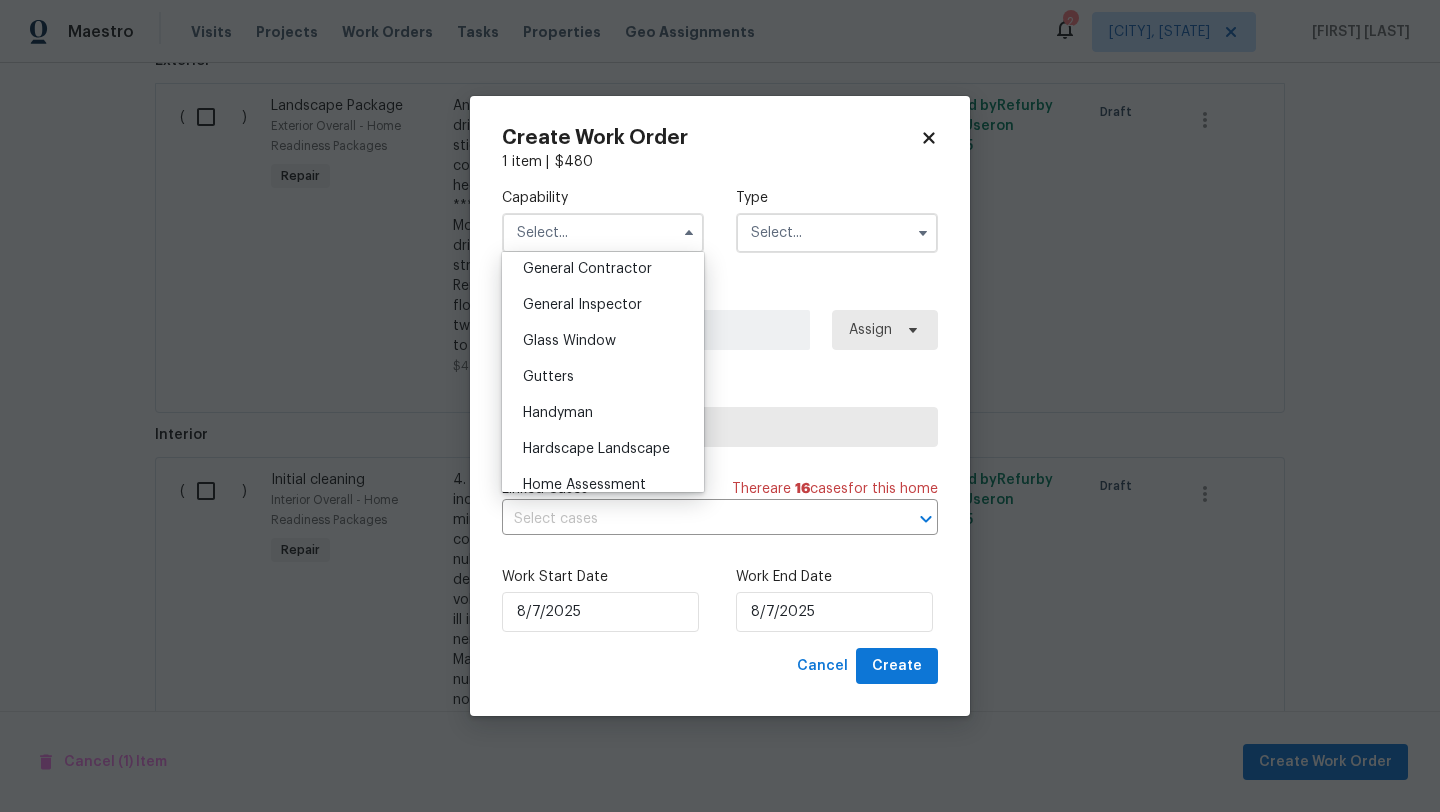scroll, scrollTop: 969, scrollLeft: 0, axis: vertical 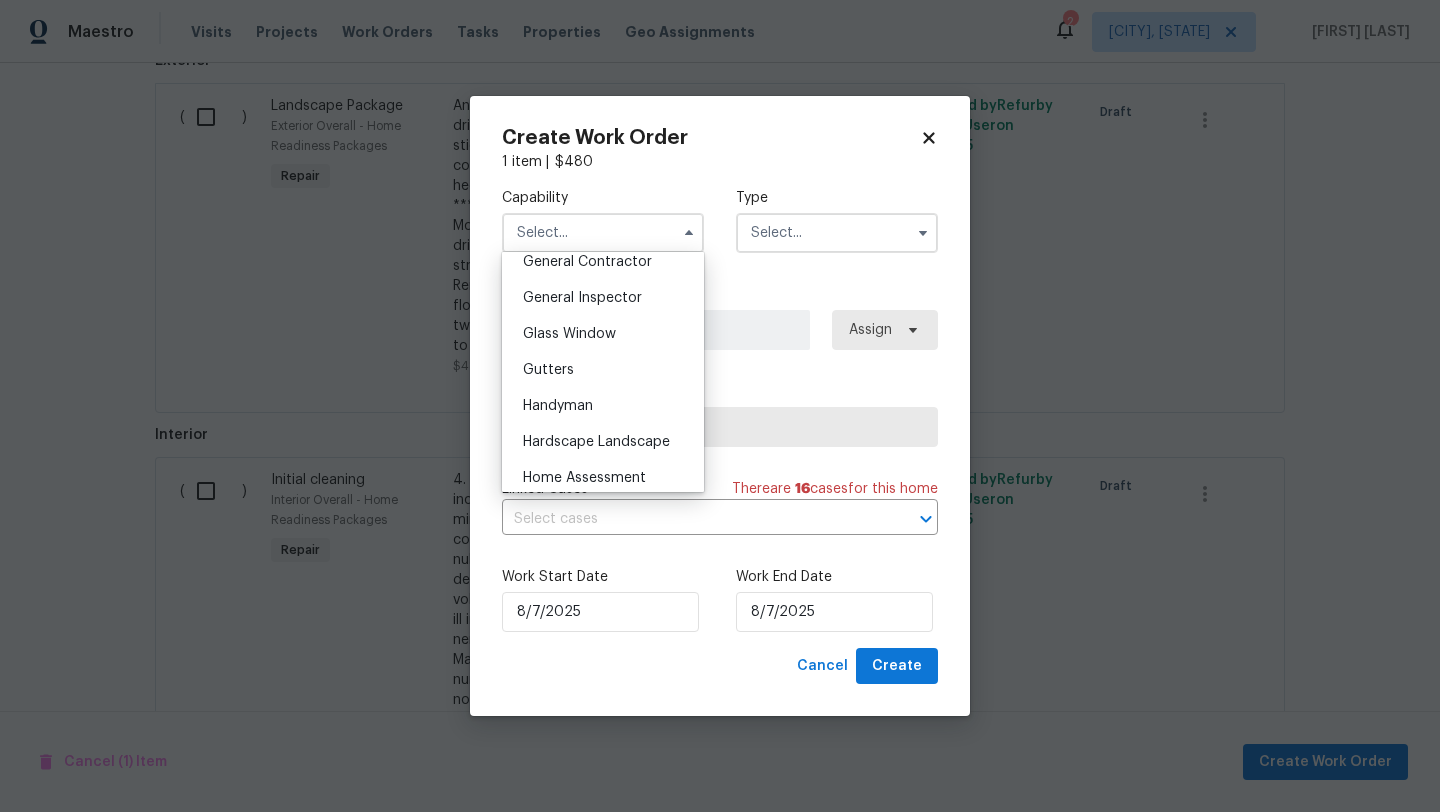 click on "Hardscape Landscape" at bounding box center [596, 442] 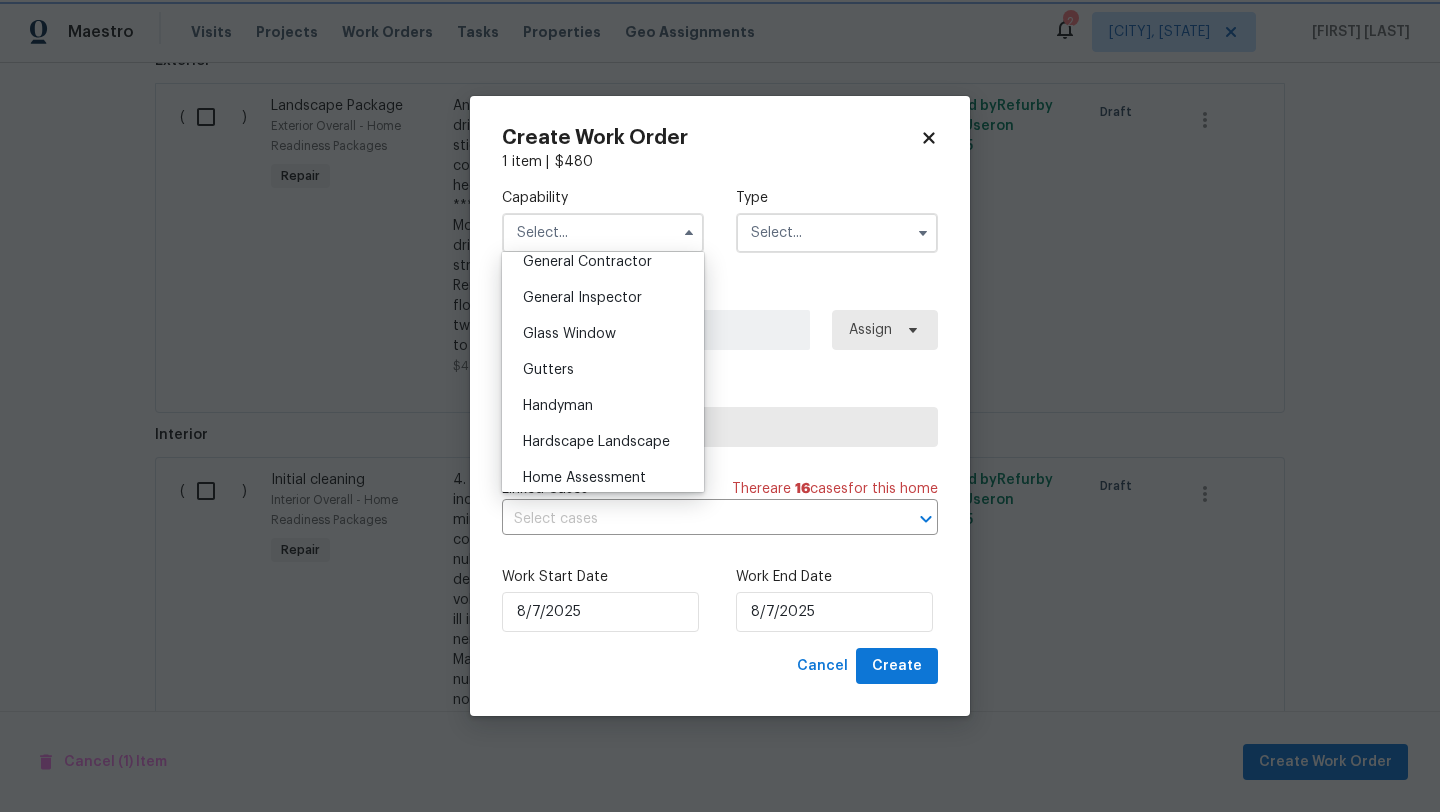 type on "Hardscape Landscape" 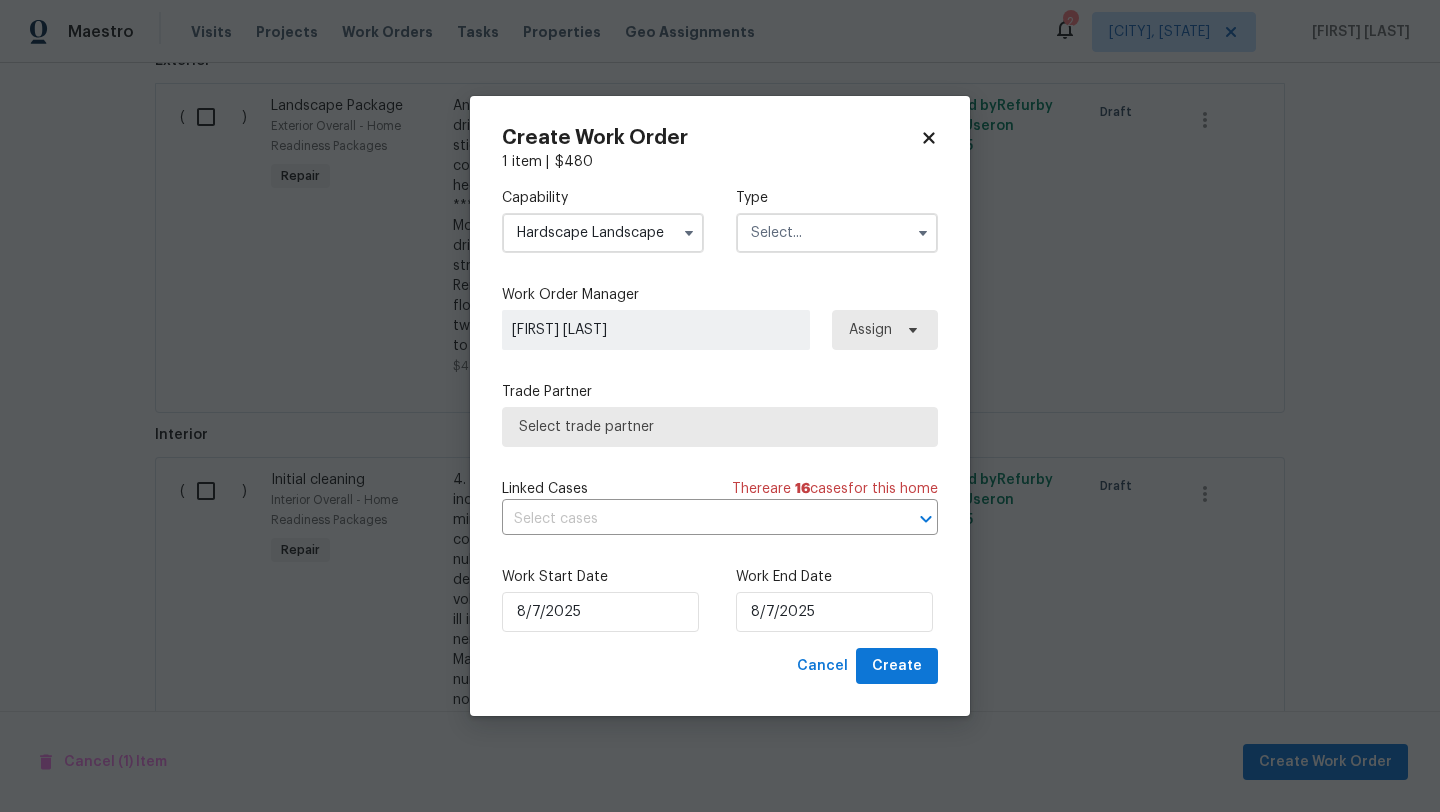 click at bounding box center (837, 233) 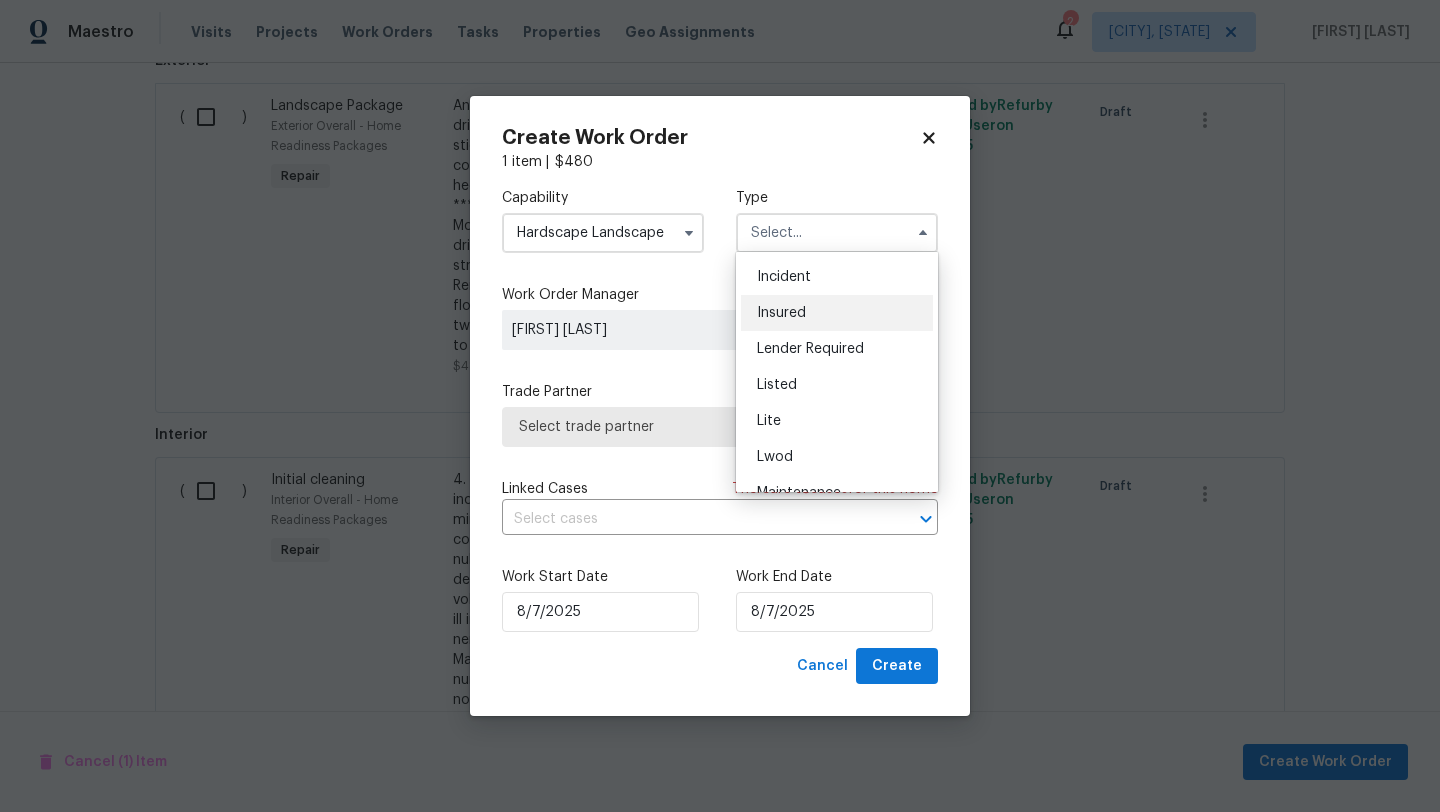 scroll, scrollTop: 125, scrollLeft: 0, axis: vertical 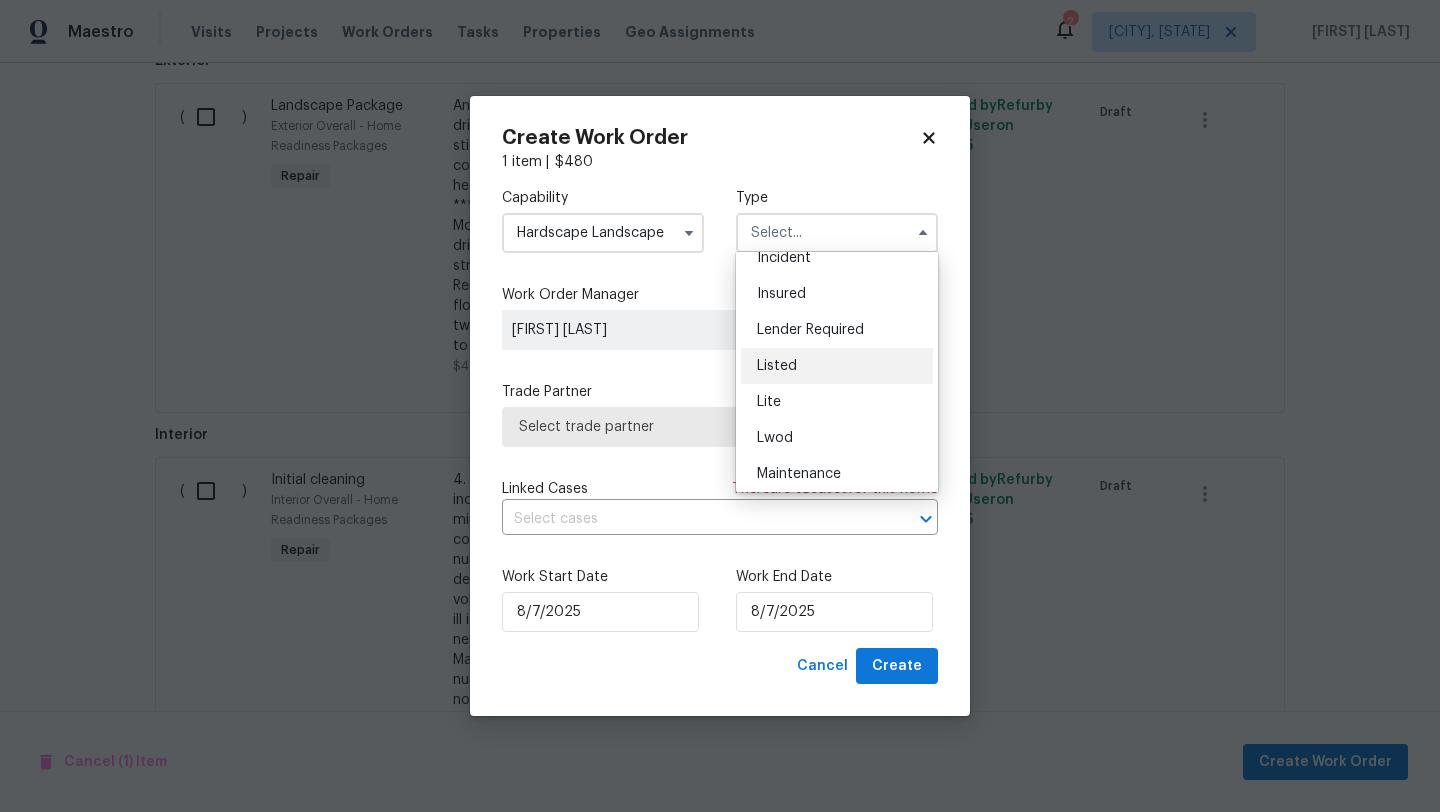 click on "Listed" at bounding box center (837, 366) 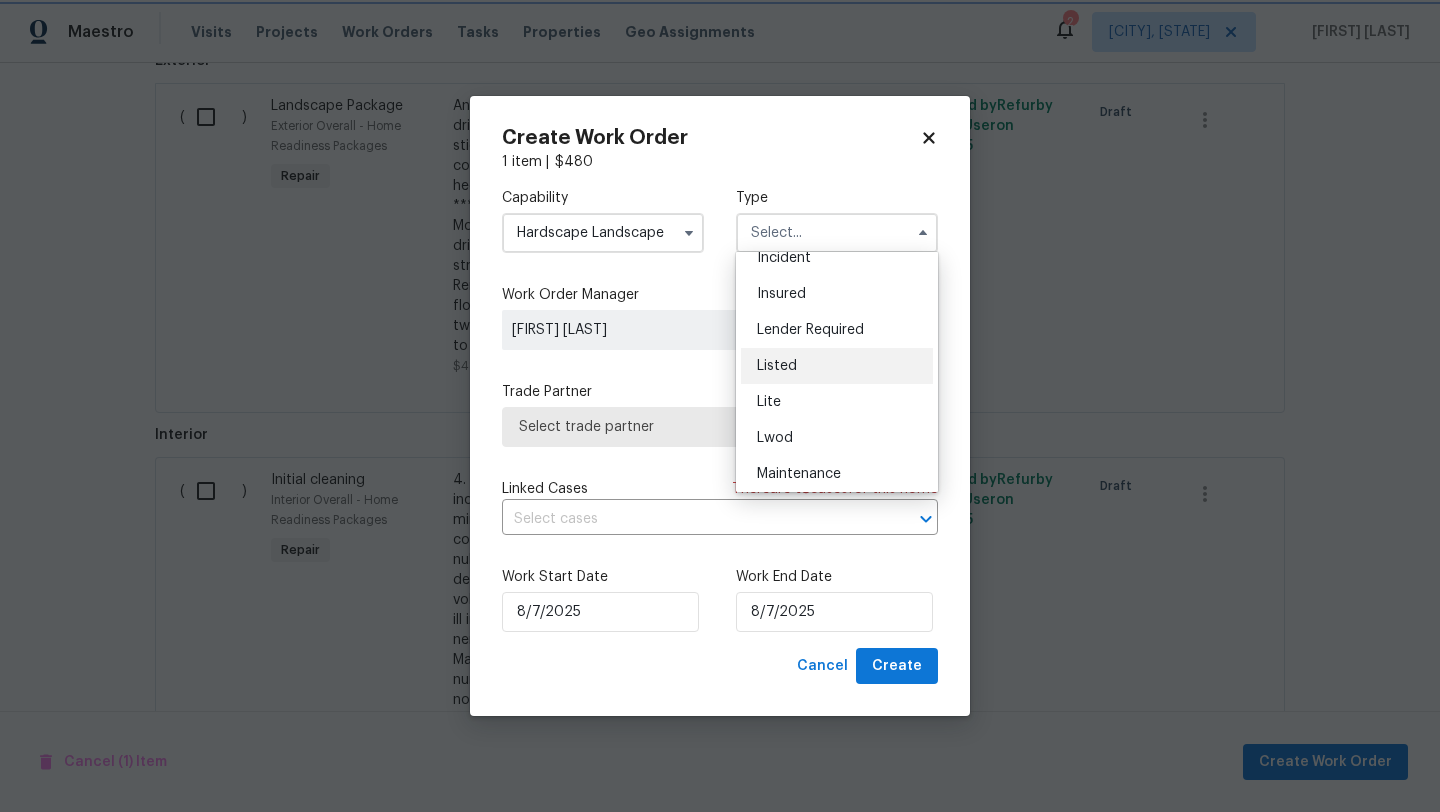 type on "Listed" 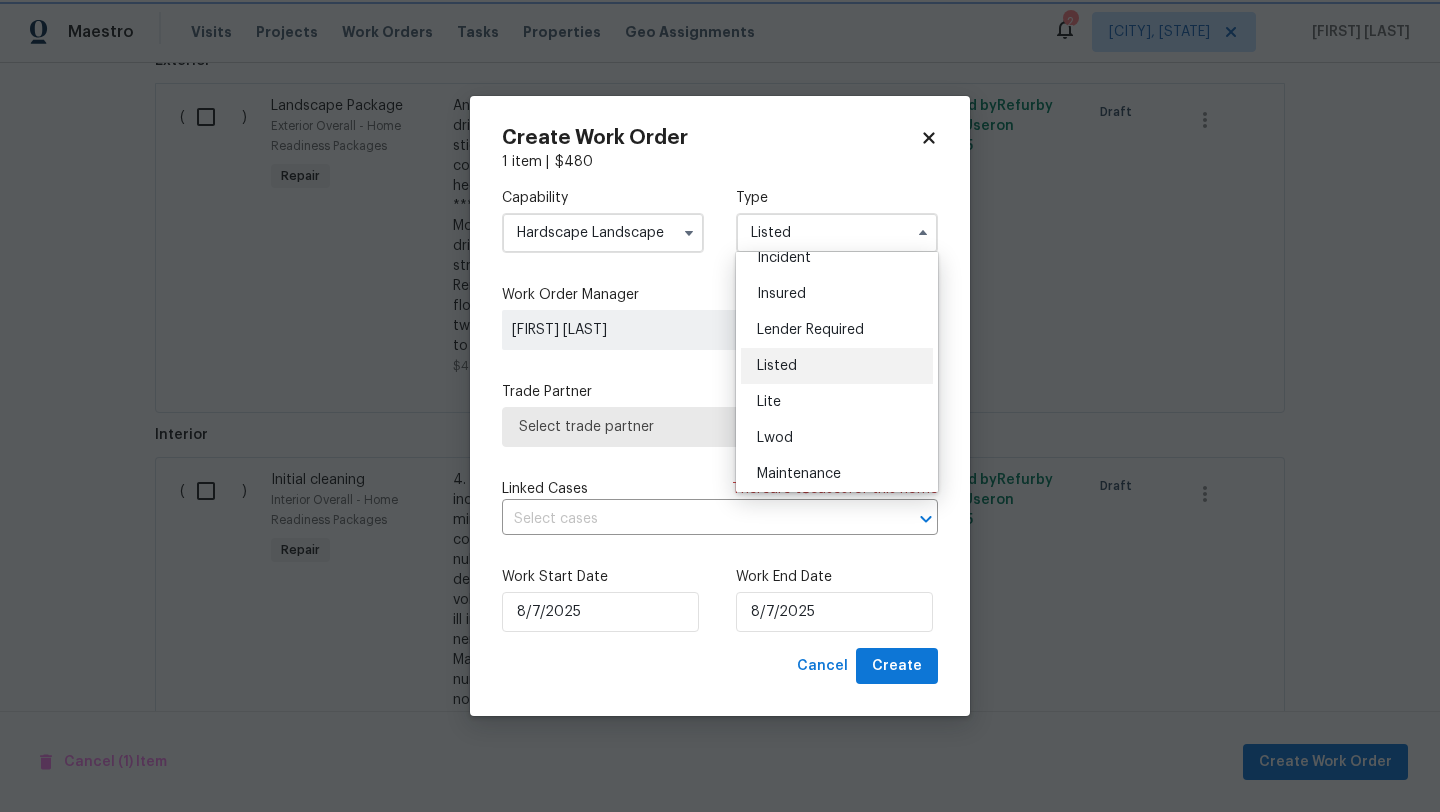 scroll, scrollTop: 0, scrollLeft: 0, axis: both 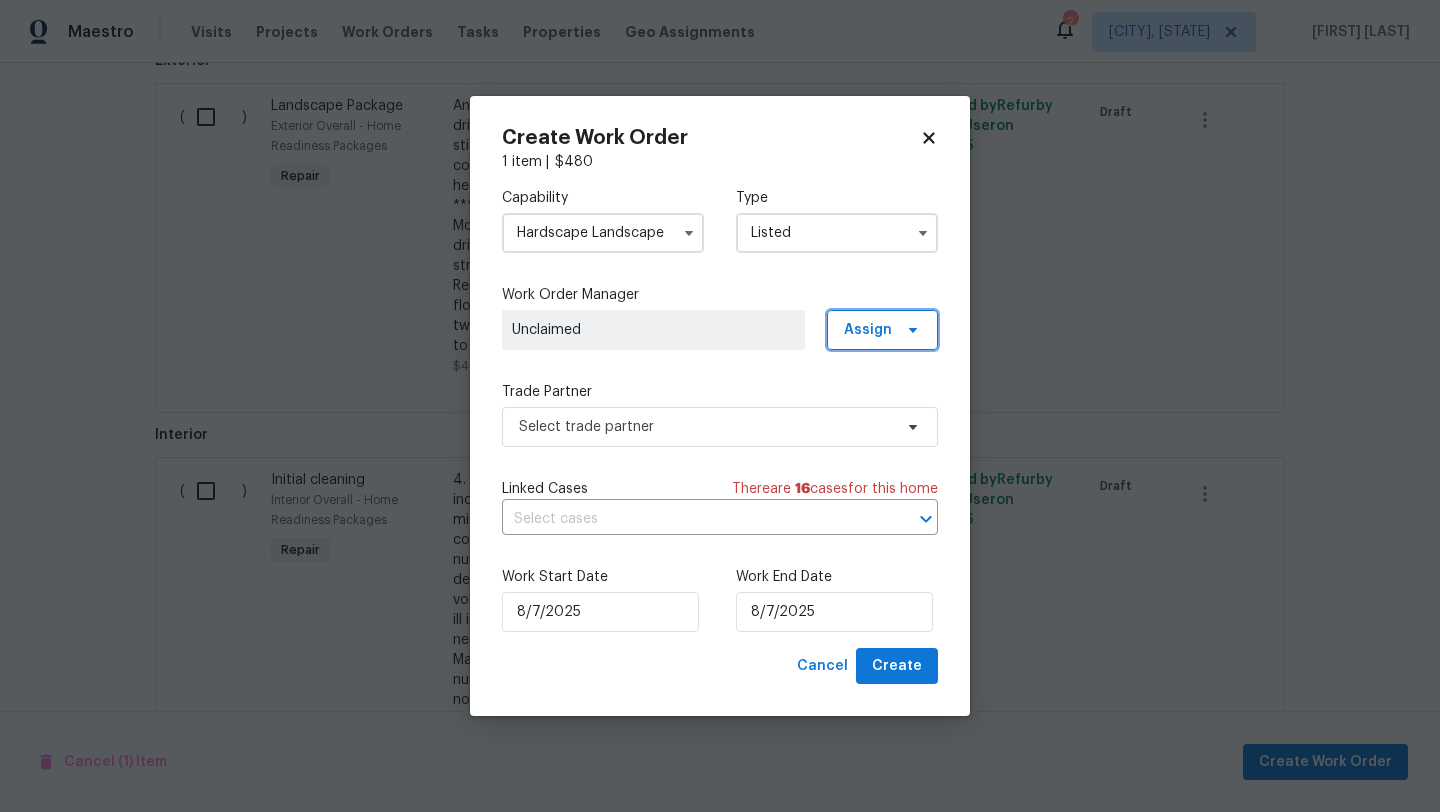 click on "Assign" at bounding box center (882, 330) 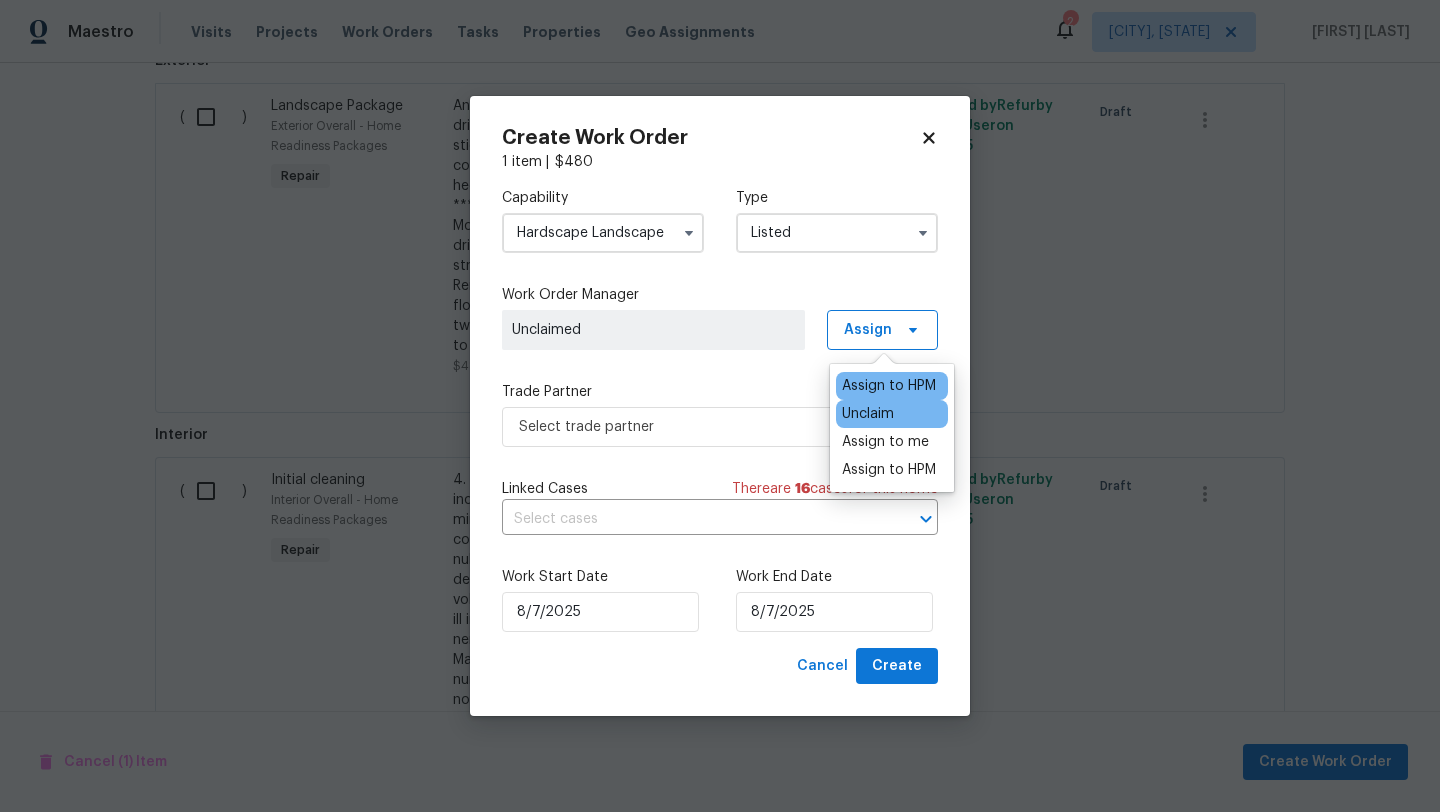 click on "Assign to HPM" at bounding box center (892, 386) 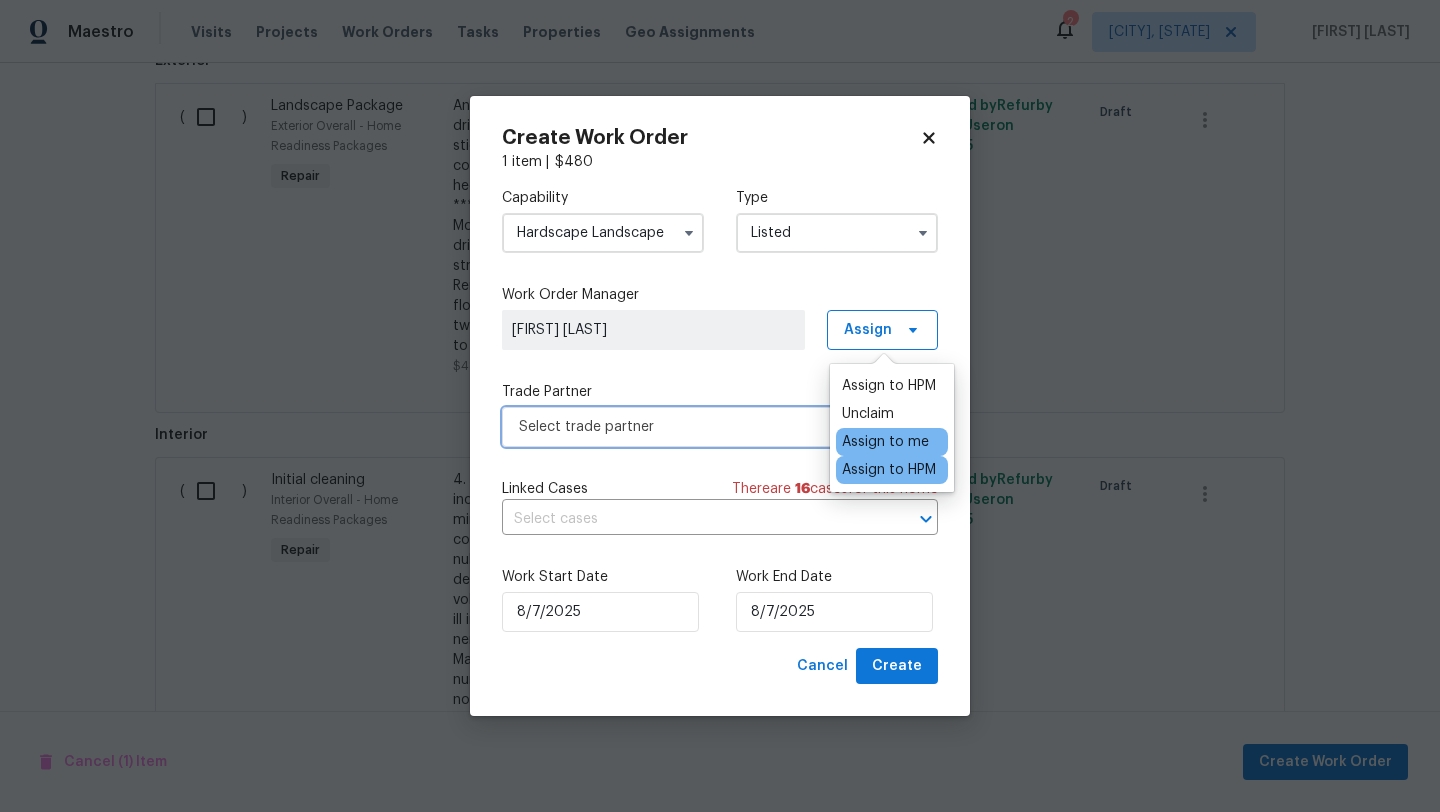 click on "Select trade partner" at bounding box center [705, 427] 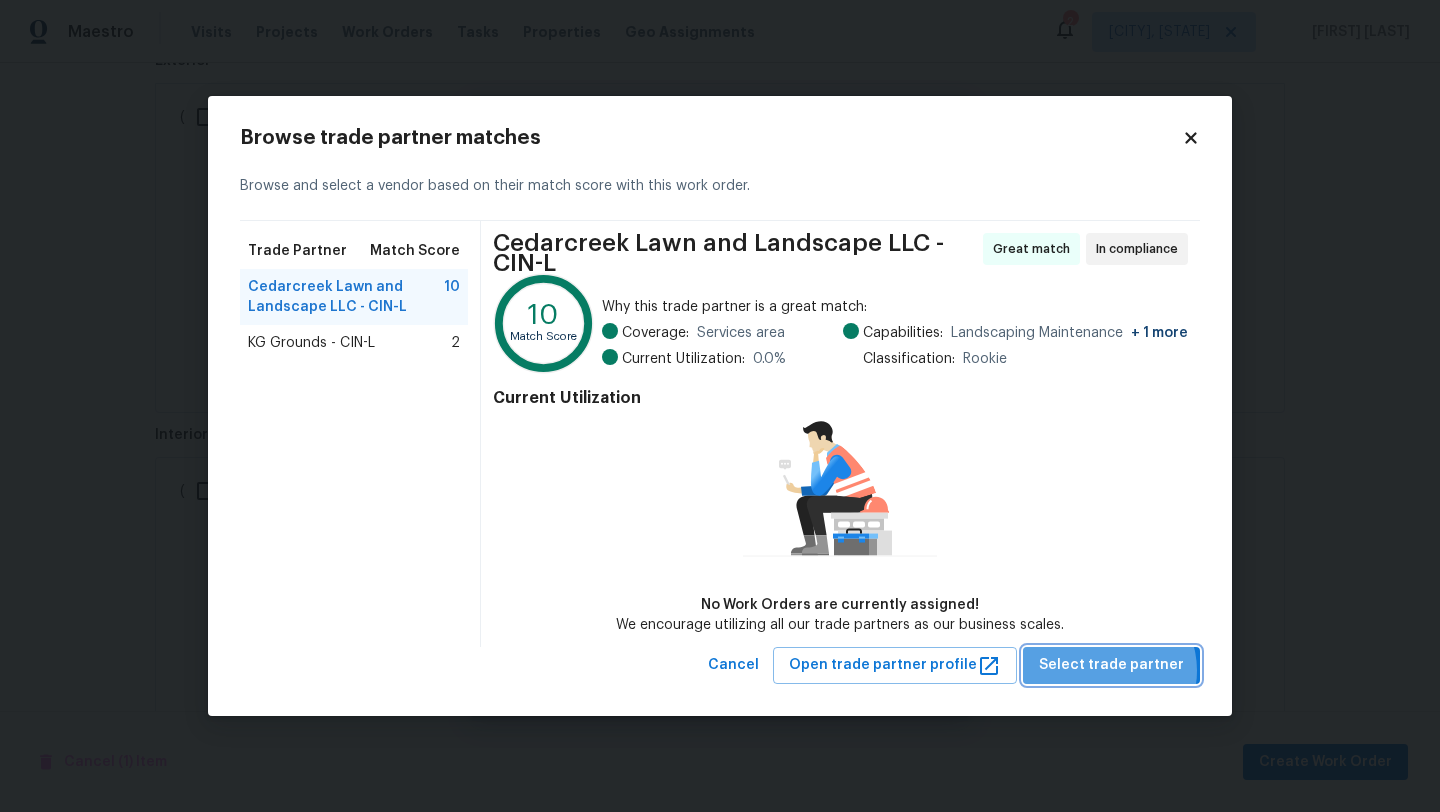 click on "Select trade partner" at bounding box center [1111, 665] 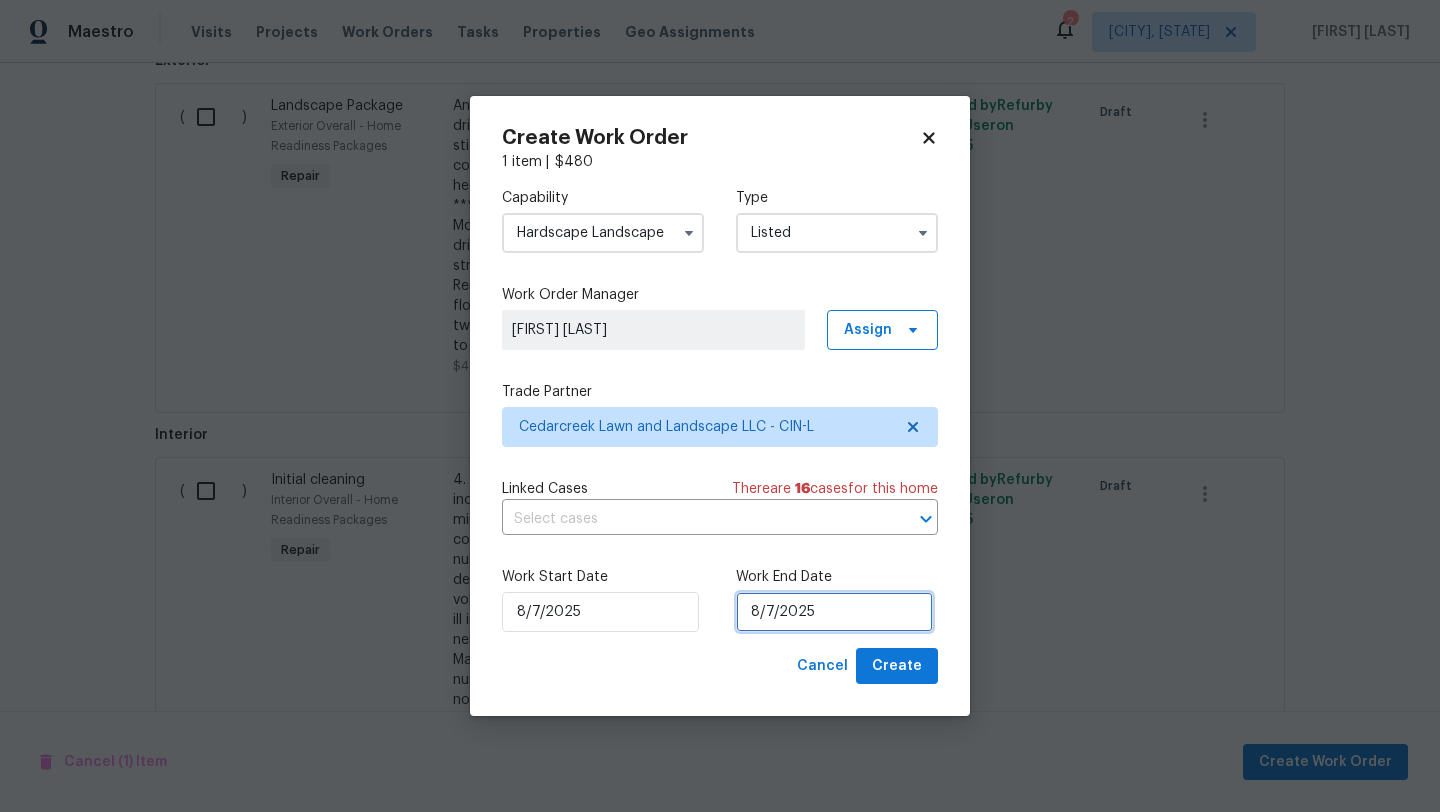click on "8/7/2025" at bounding box center [834, 612] 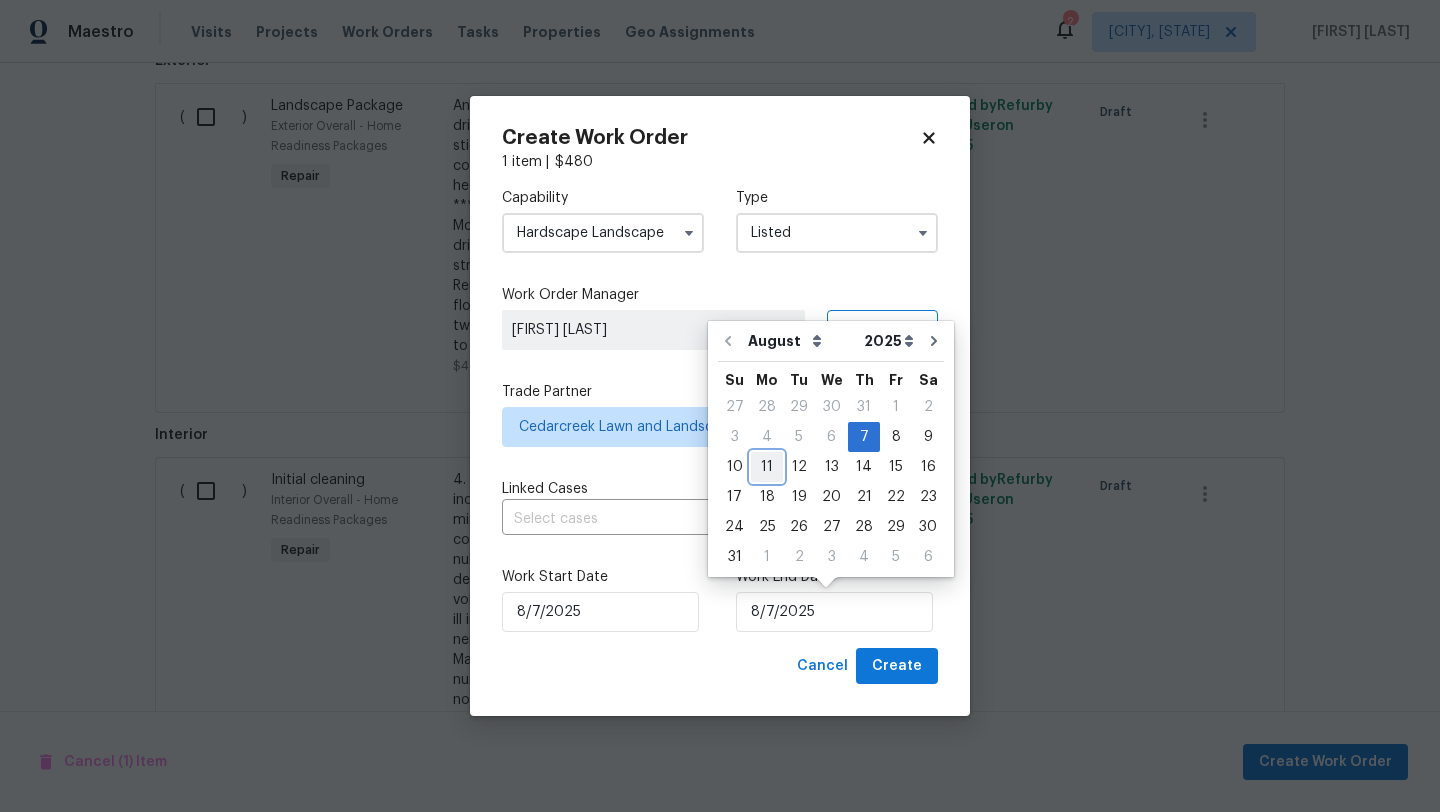 click on "11" at bounding box center [767, 467] 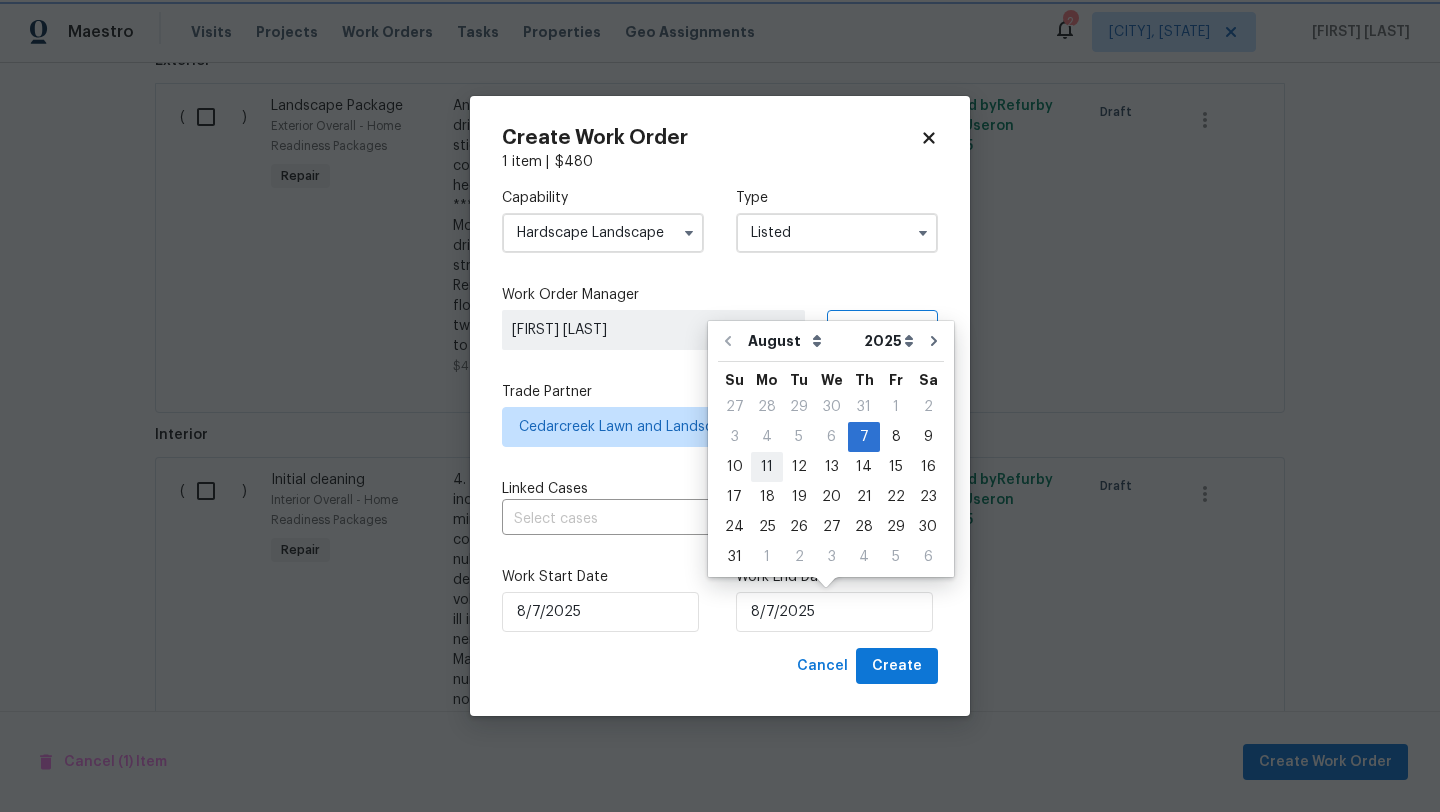 type on "8/11/2025" 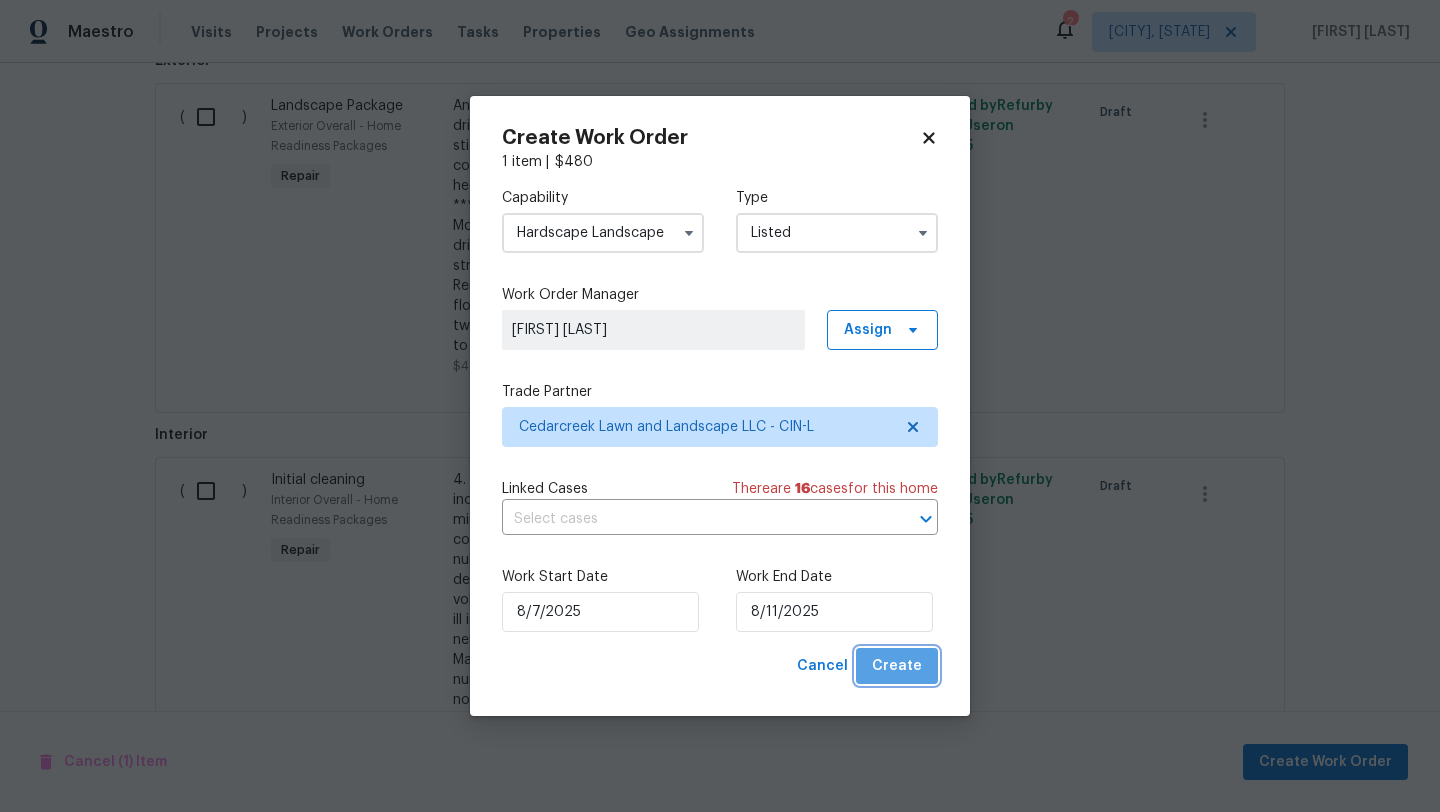 click on "Create" at bounding box center (897, 666) 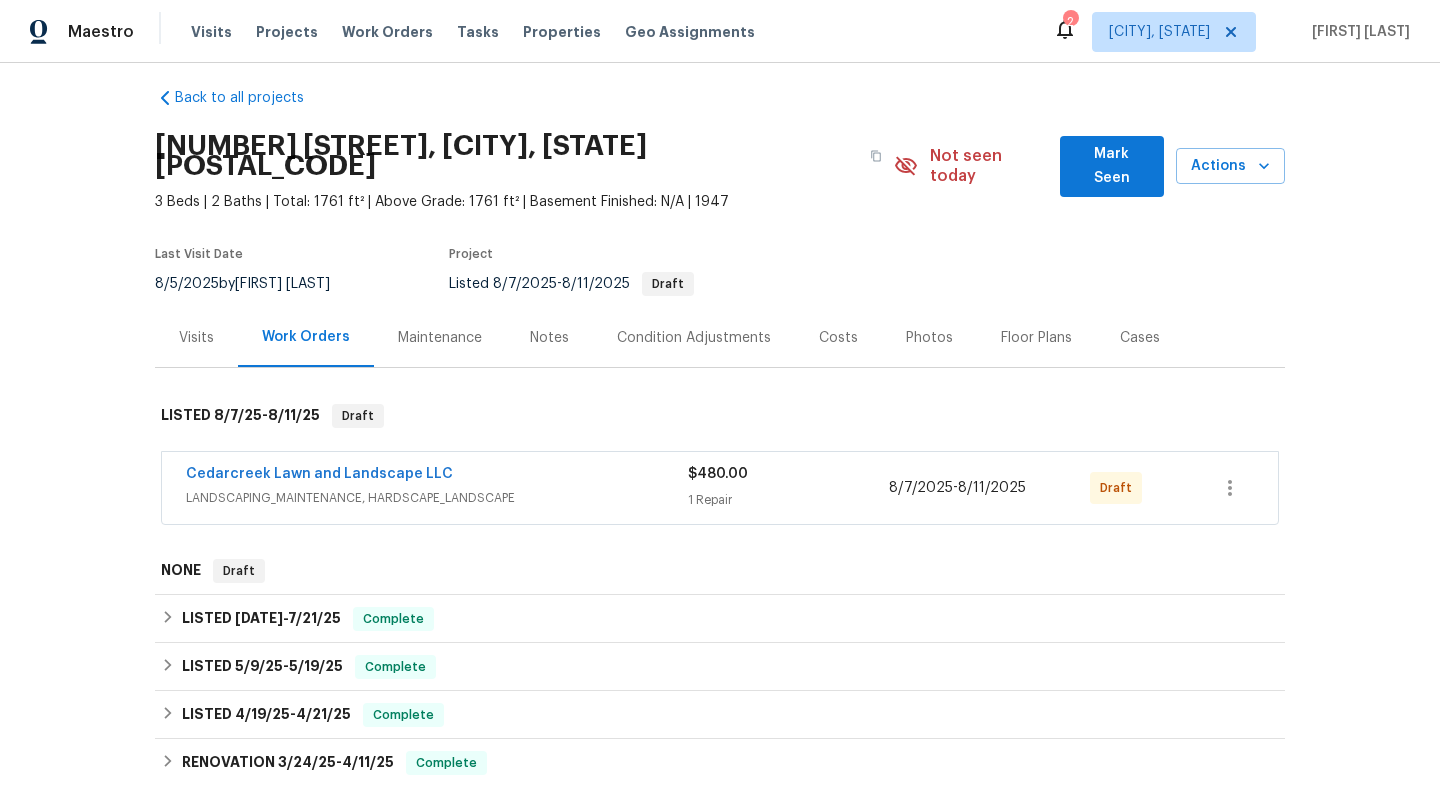 scroll, scrollTop: 12, scrollLeft: 0, axis: vertical 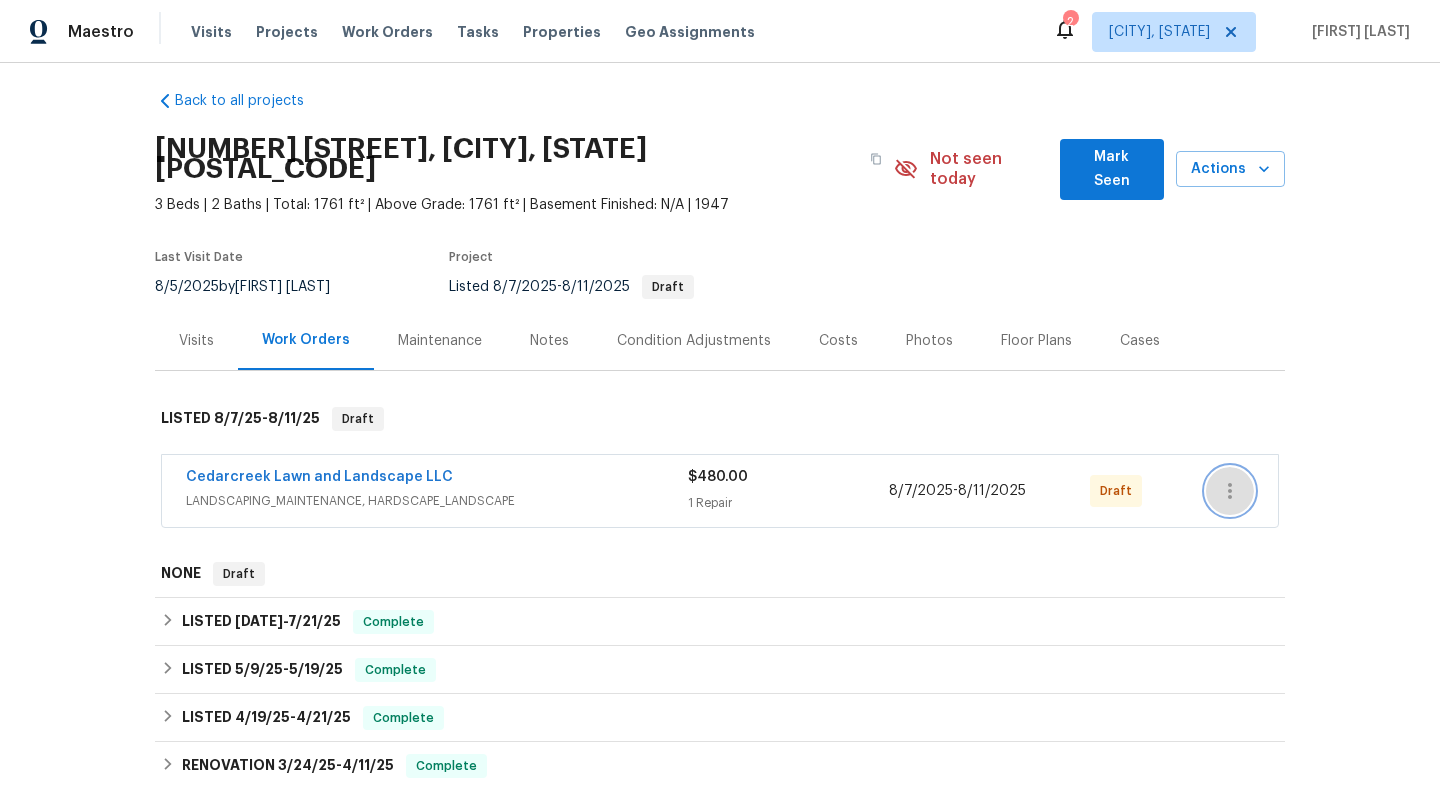 click 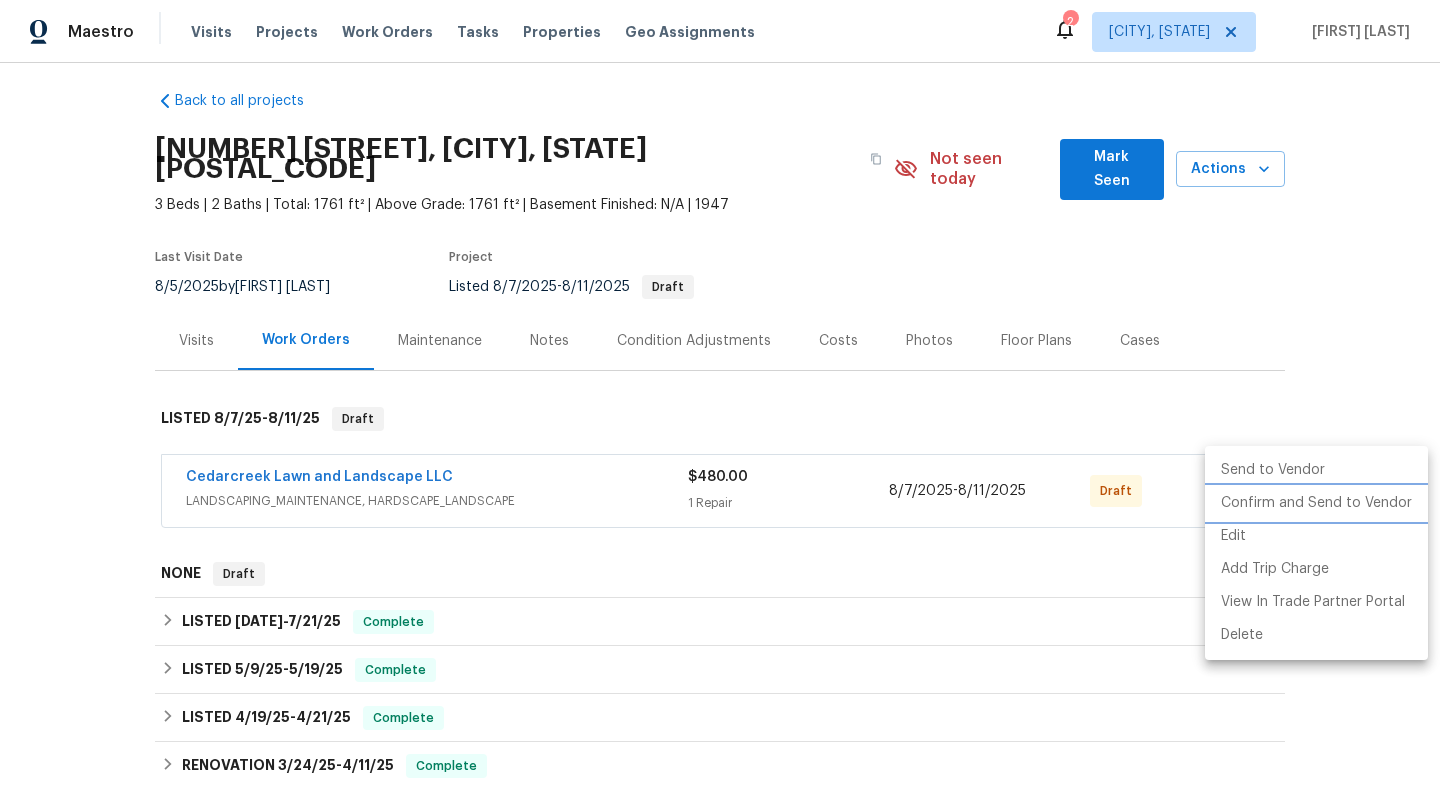 click on "Confirm and Send to Vendor" at bounding box center (1316, 503) 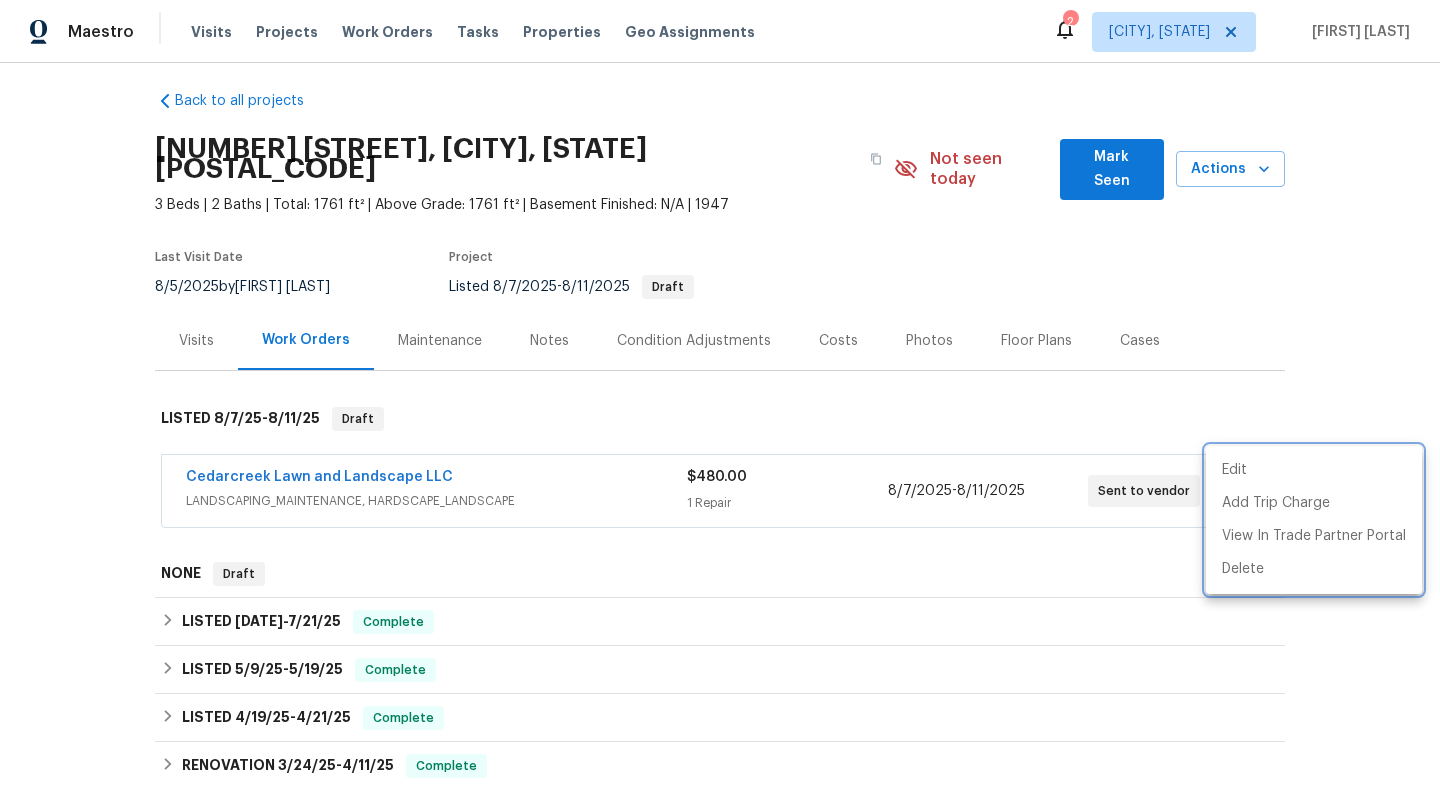 click at bounding box center [720, 406] 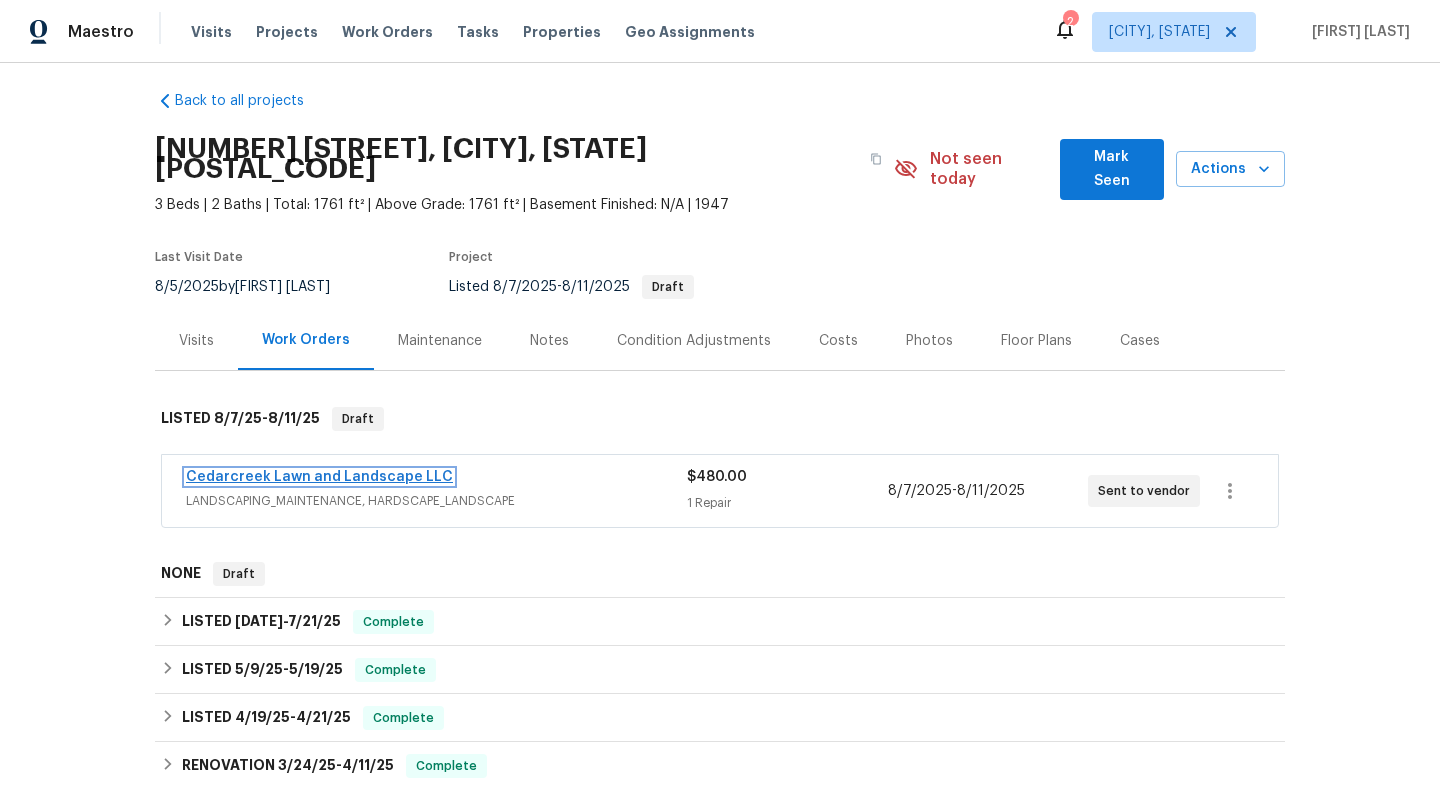 click on "Cedarcreek Lawn and Landscape LLC" at bounding box center [319, 477] 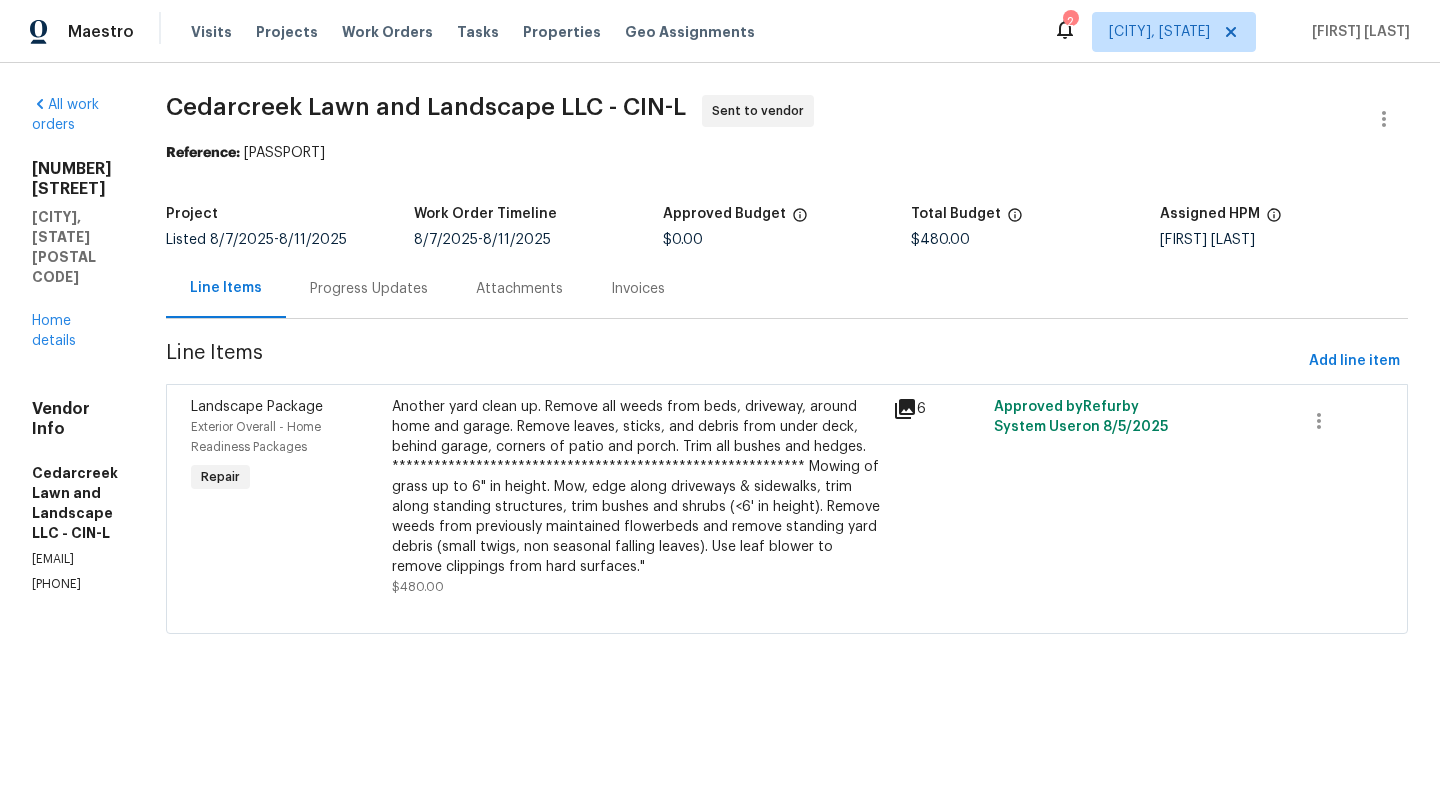 click on "Progress Updates" at bounding box center [369, 289] 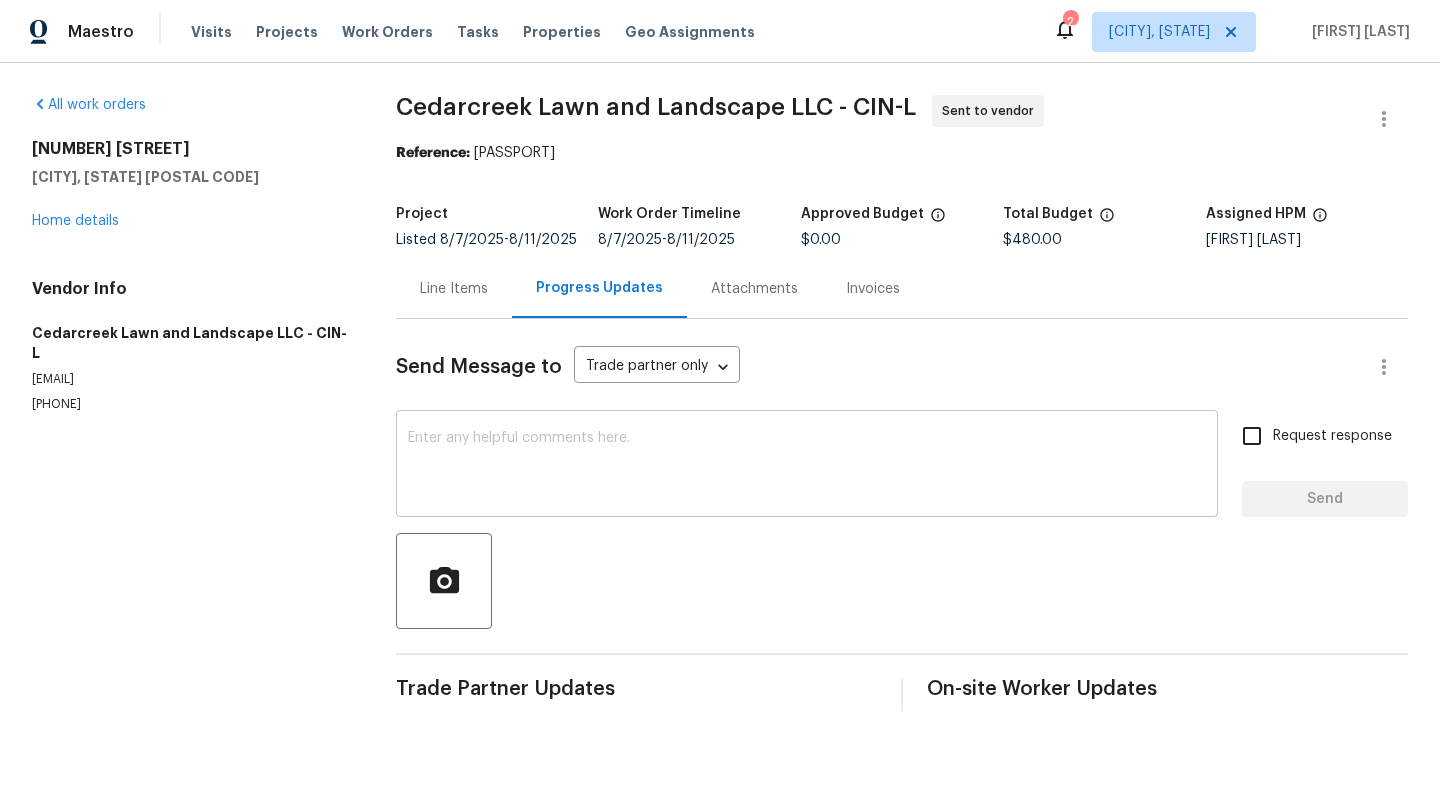 click at bounding box center (807, 466) 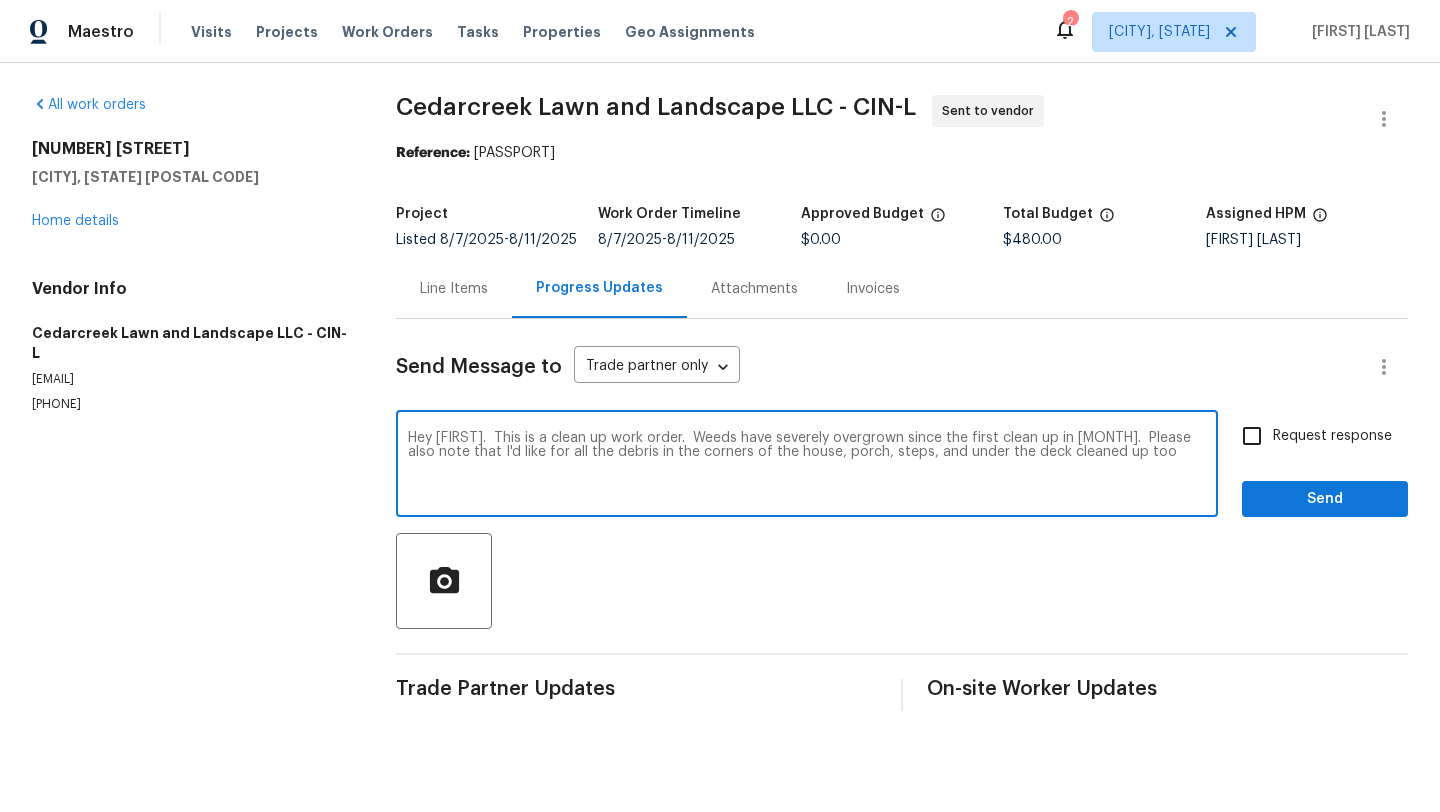 click on "Hey [FIRST].  This is a clean up work order.  Weeds have severely overgrown since the first clean up in [MONTH].  Please also note that I'd like for all the debris in the corners of the house, porch, steps, and under the deck cleaned up too" at bounding box center [807, 466] 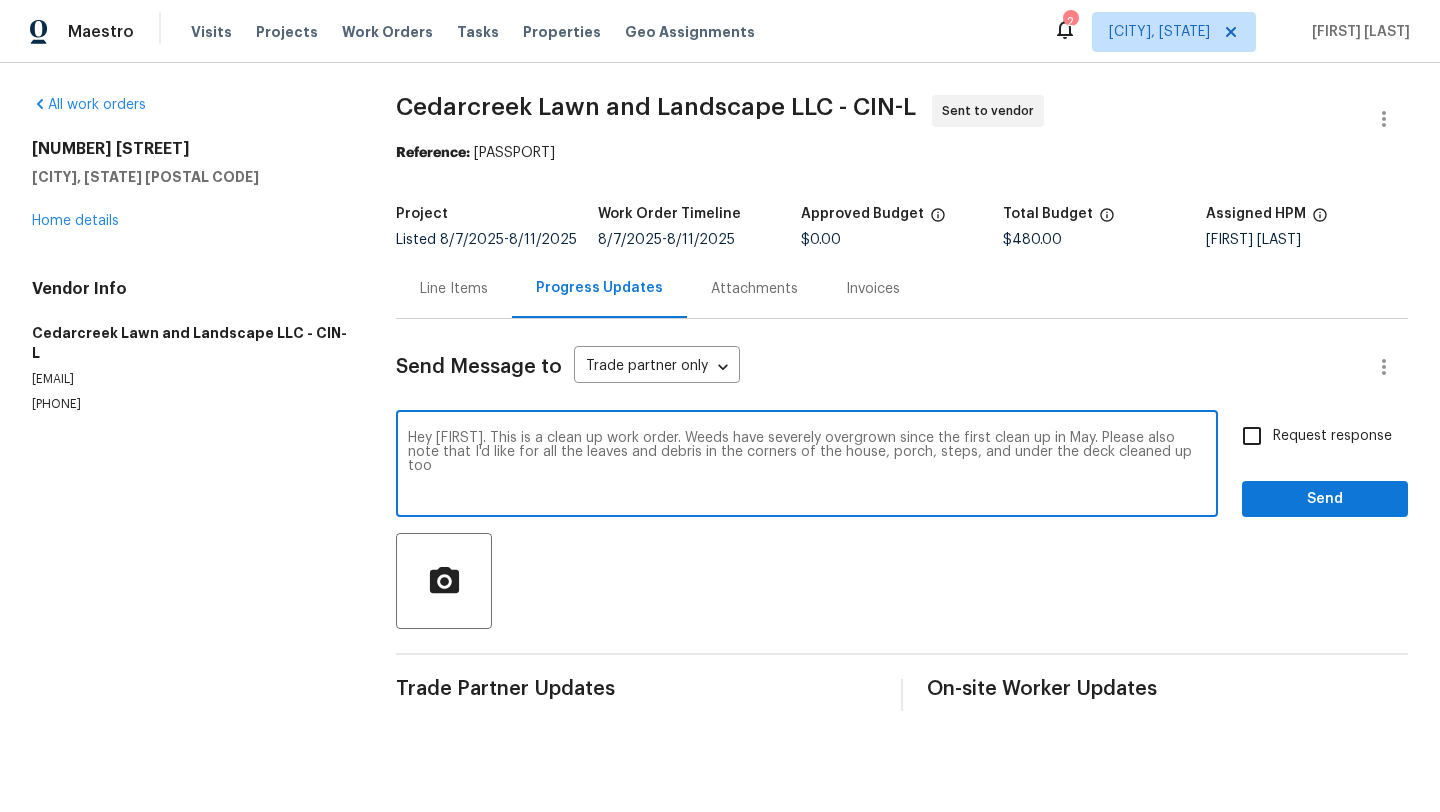 click on "Hey [FIRST]. This is a clean up work order. Weeds have severely overgrown since the first clean up in May. Please also note that I'd like for all the leaves and debris in the corners of the house, porch, steps, and under the deck cleaned up too" at bounding box center (807, 466) 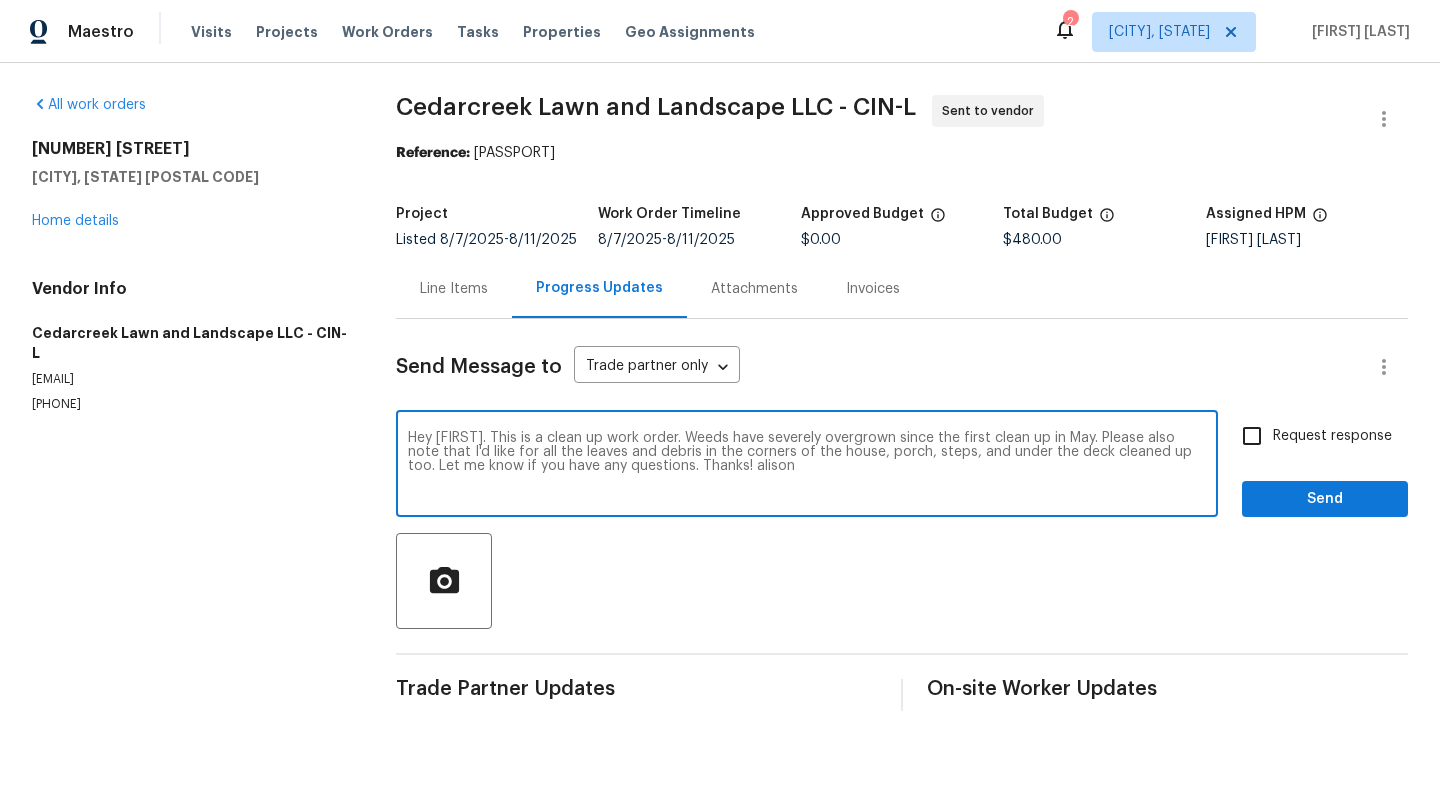 type on "Hey [FIRST]. This is a clean up work order. Weeds have severely overgrown since the first clean up in May. Please also note that I'd like for all the leaves and debris in the corners of the house, porch, steps, and under the deck cleaned up too. Let me know if you have any questions. Thanks! alison" 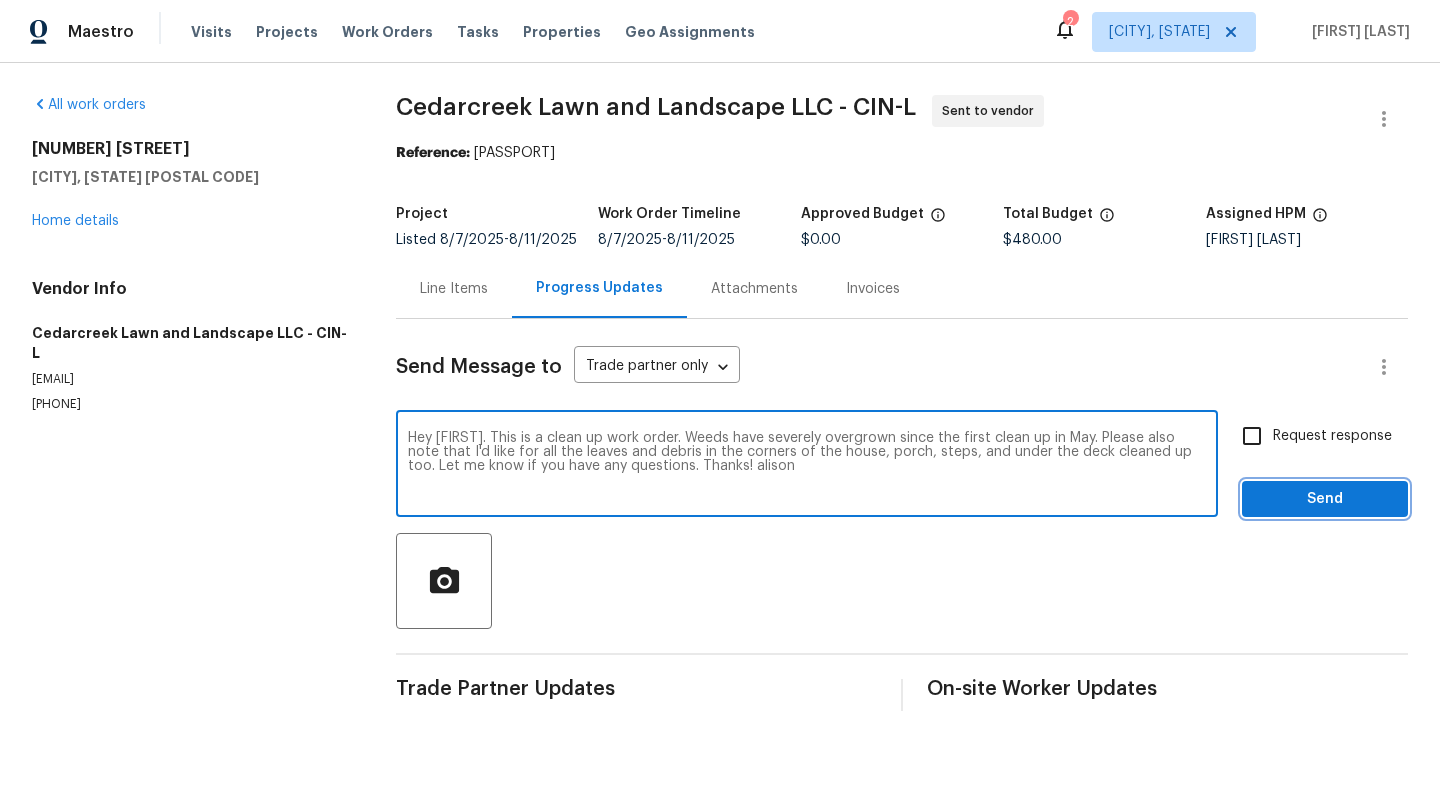 click on "Send" at bounding box center (1325, 499) 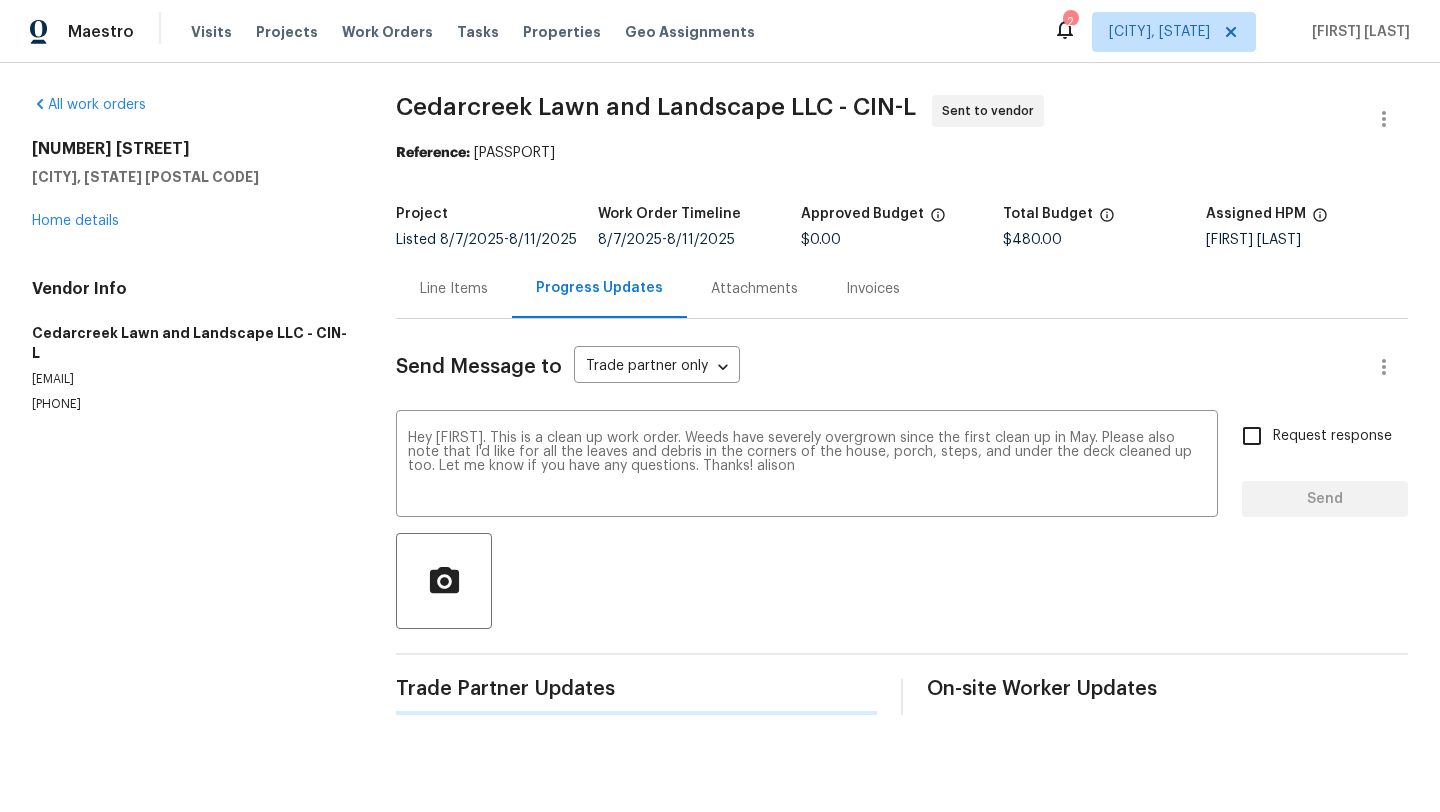 type 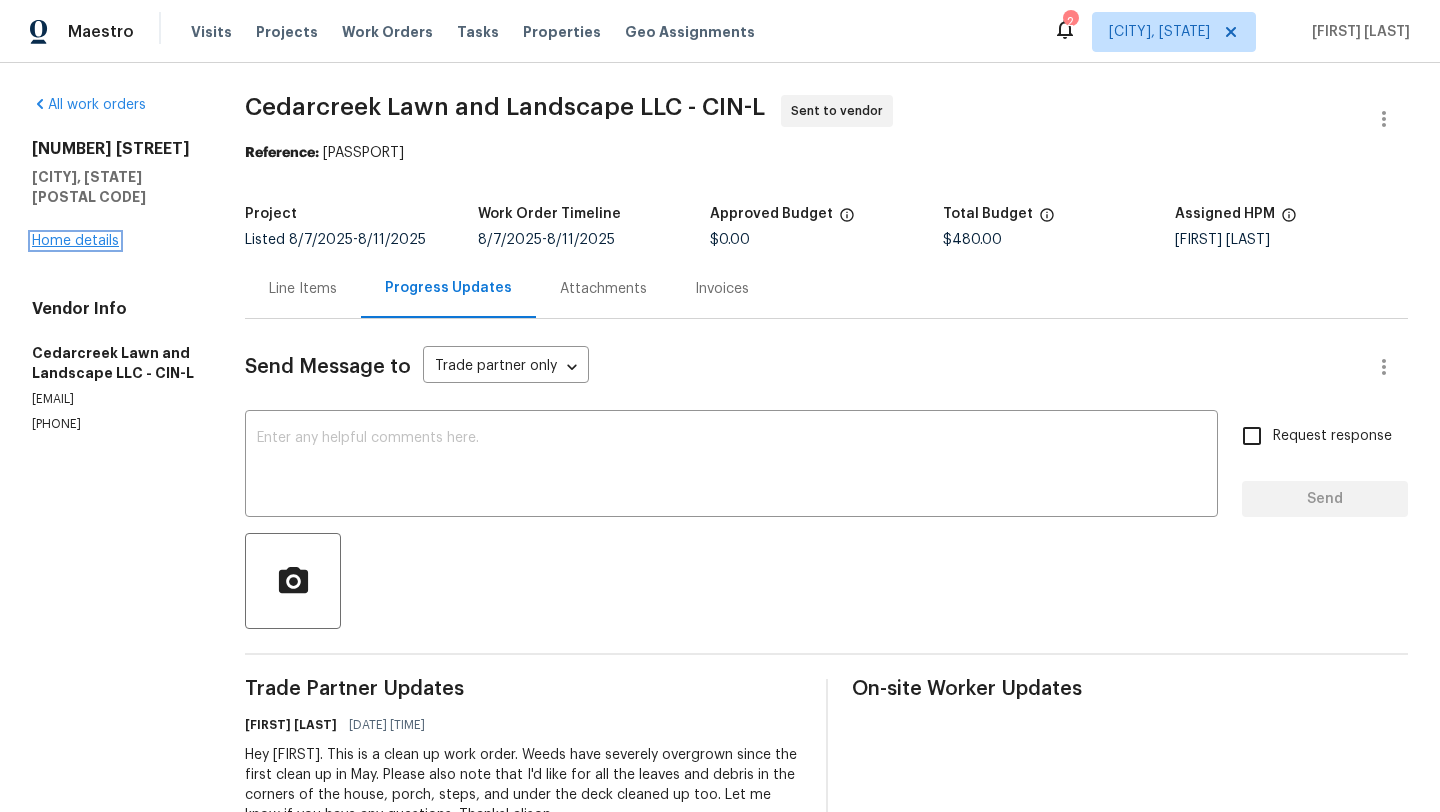 click on "Home details" at bounding box center (75, 241) 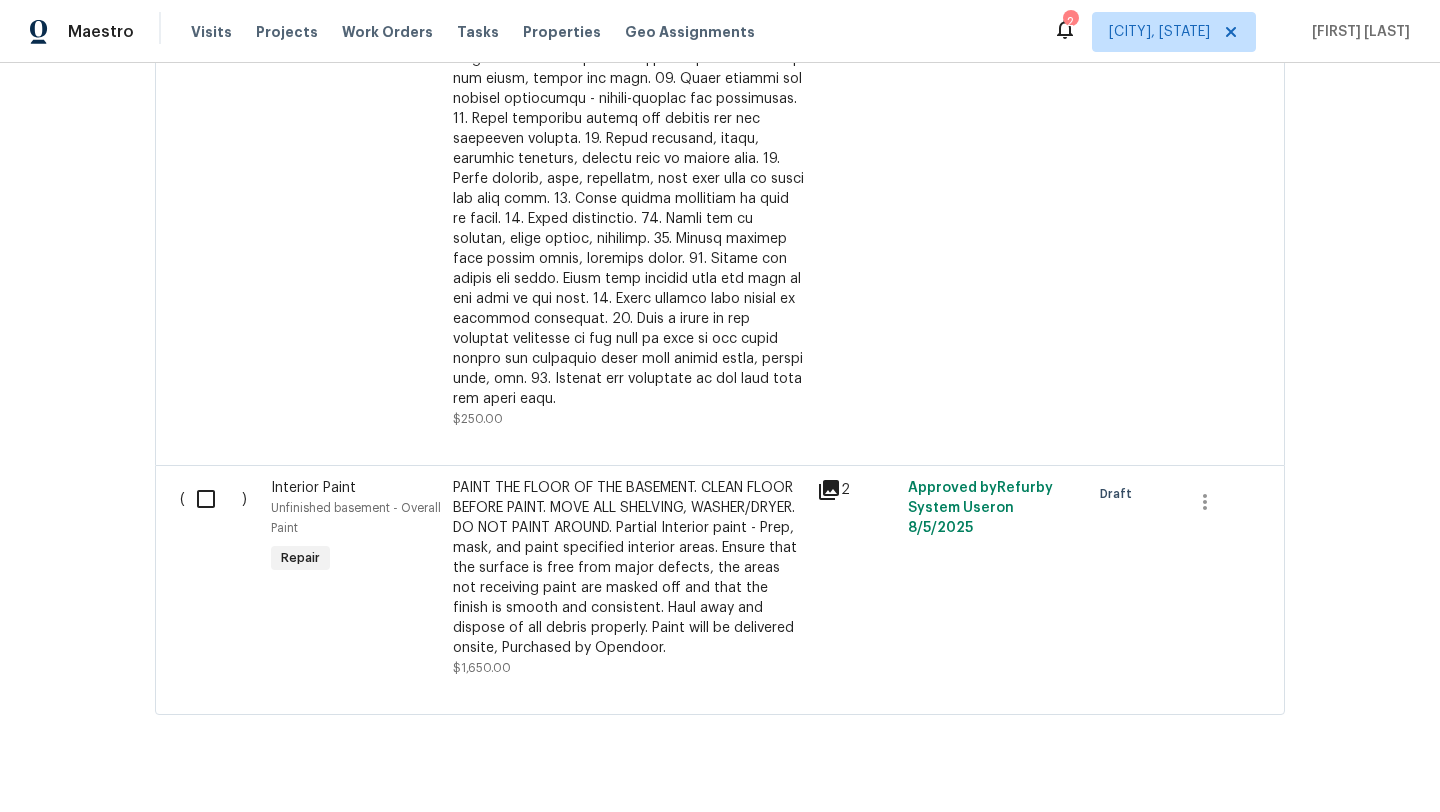 scroll, scrollTop: 1222, scrollLeft: 0, axis: vertical 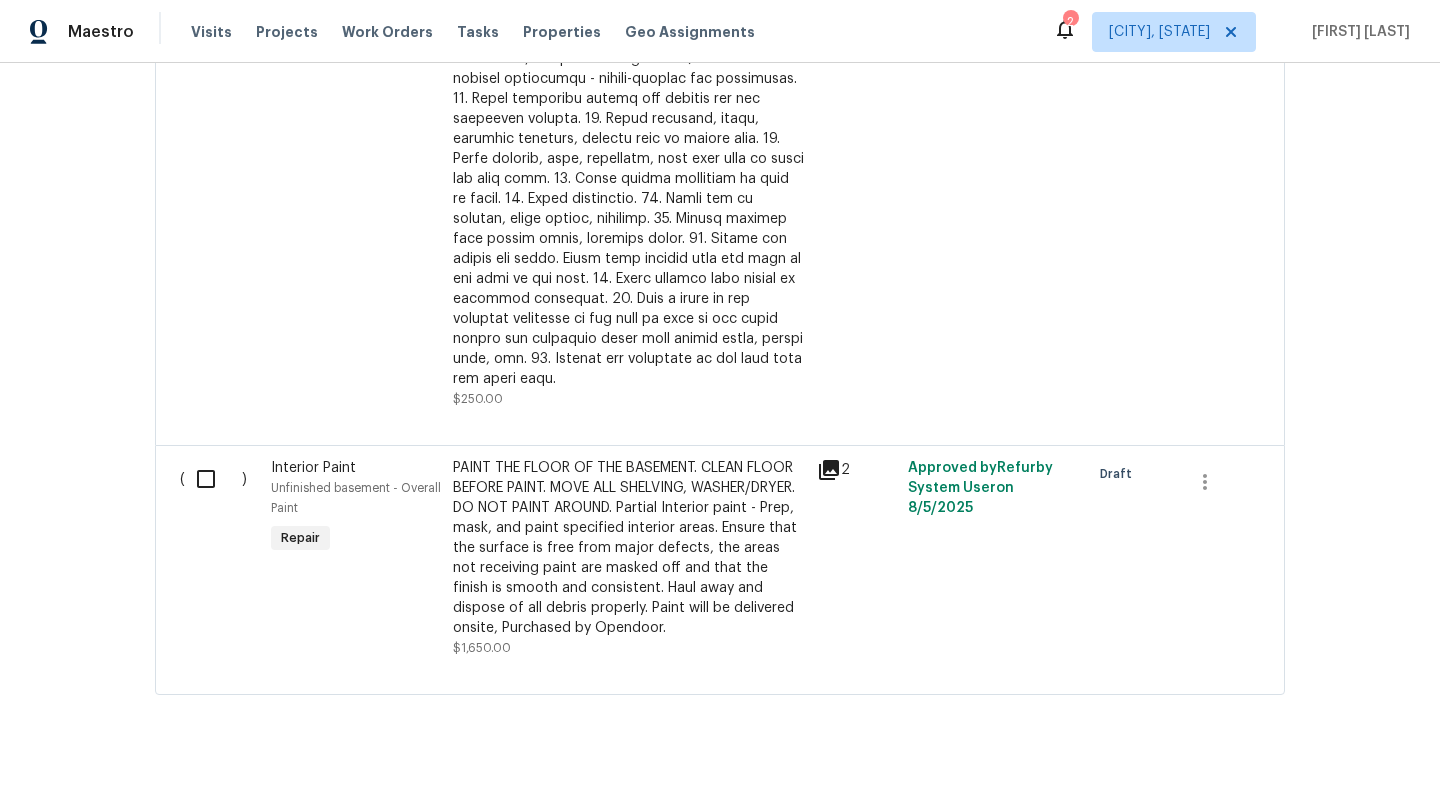 click at bounding box center (213, 479) 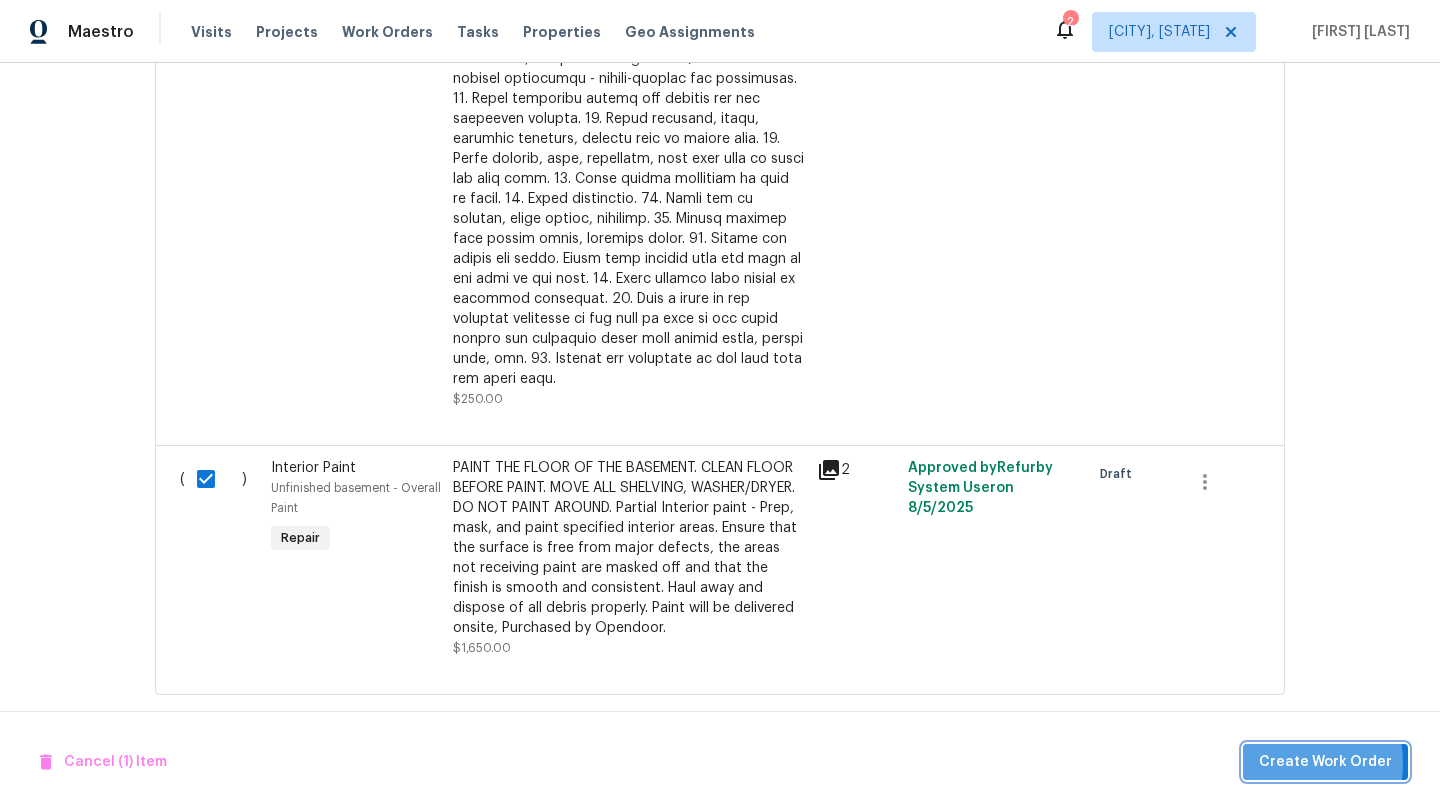 click on "Create Work Order" at bounding box center (1325, 762) 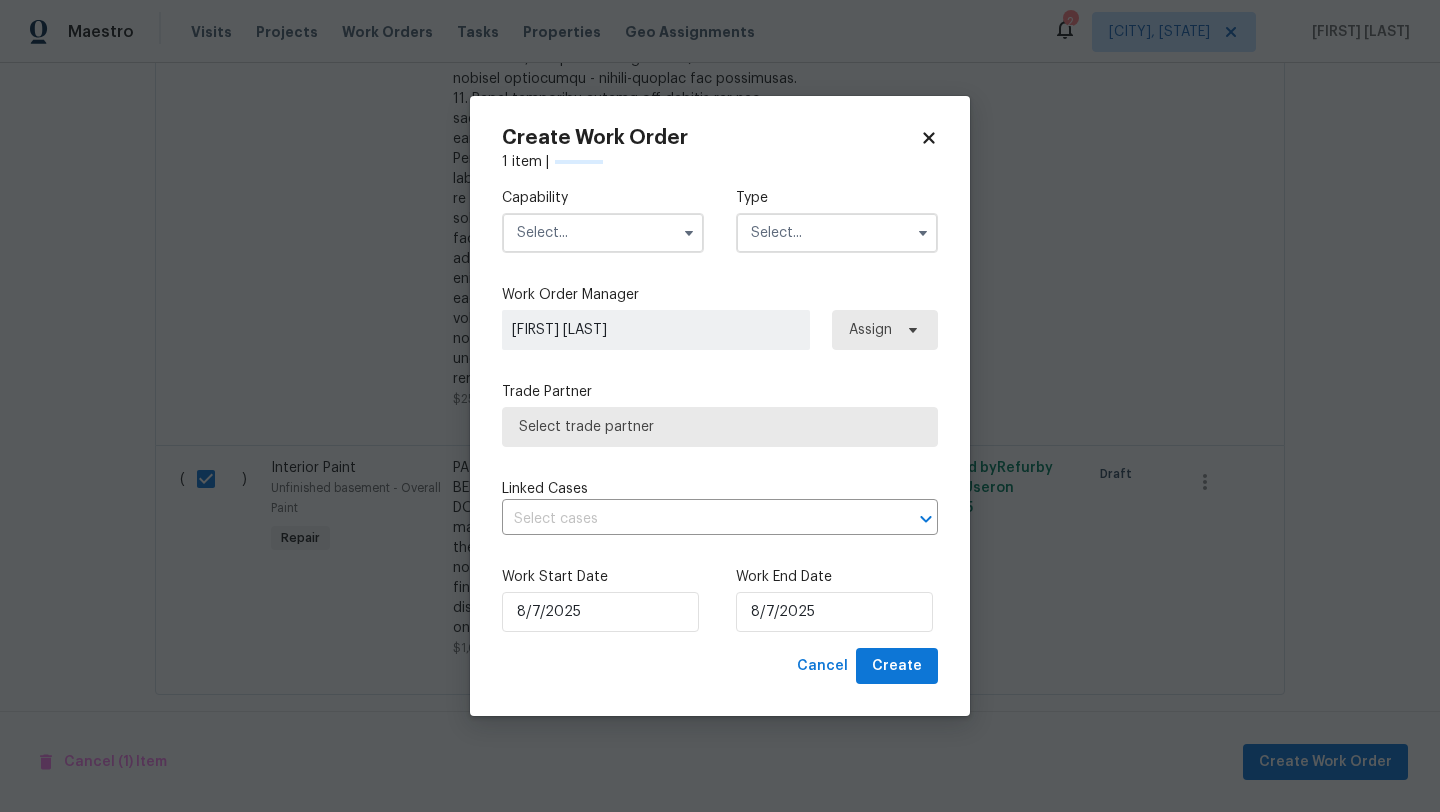 checkbox on "false" 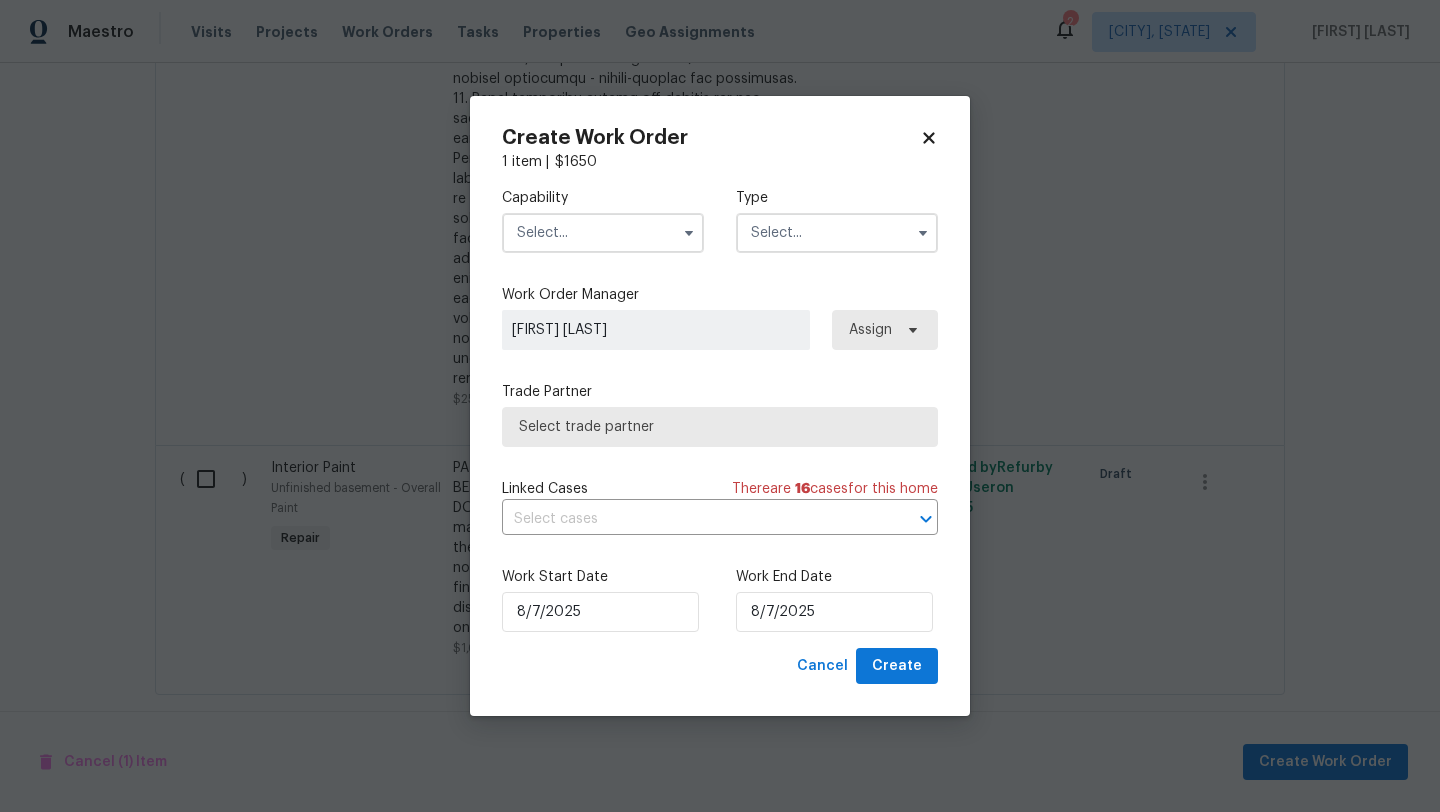 click at bounding box center [603, 233] 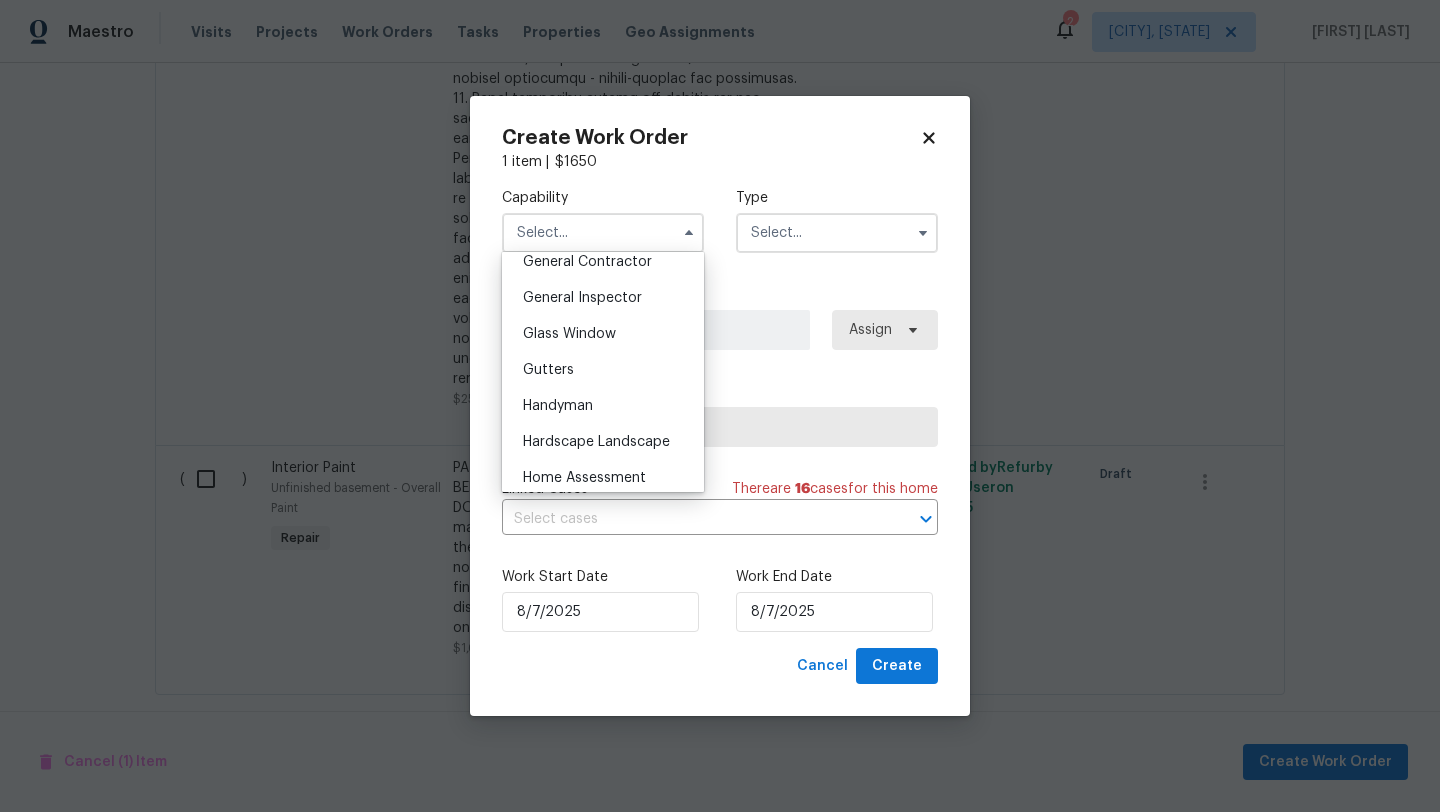 scroll, scrollTop: 977, scrollLeft: 0, axis: vertical 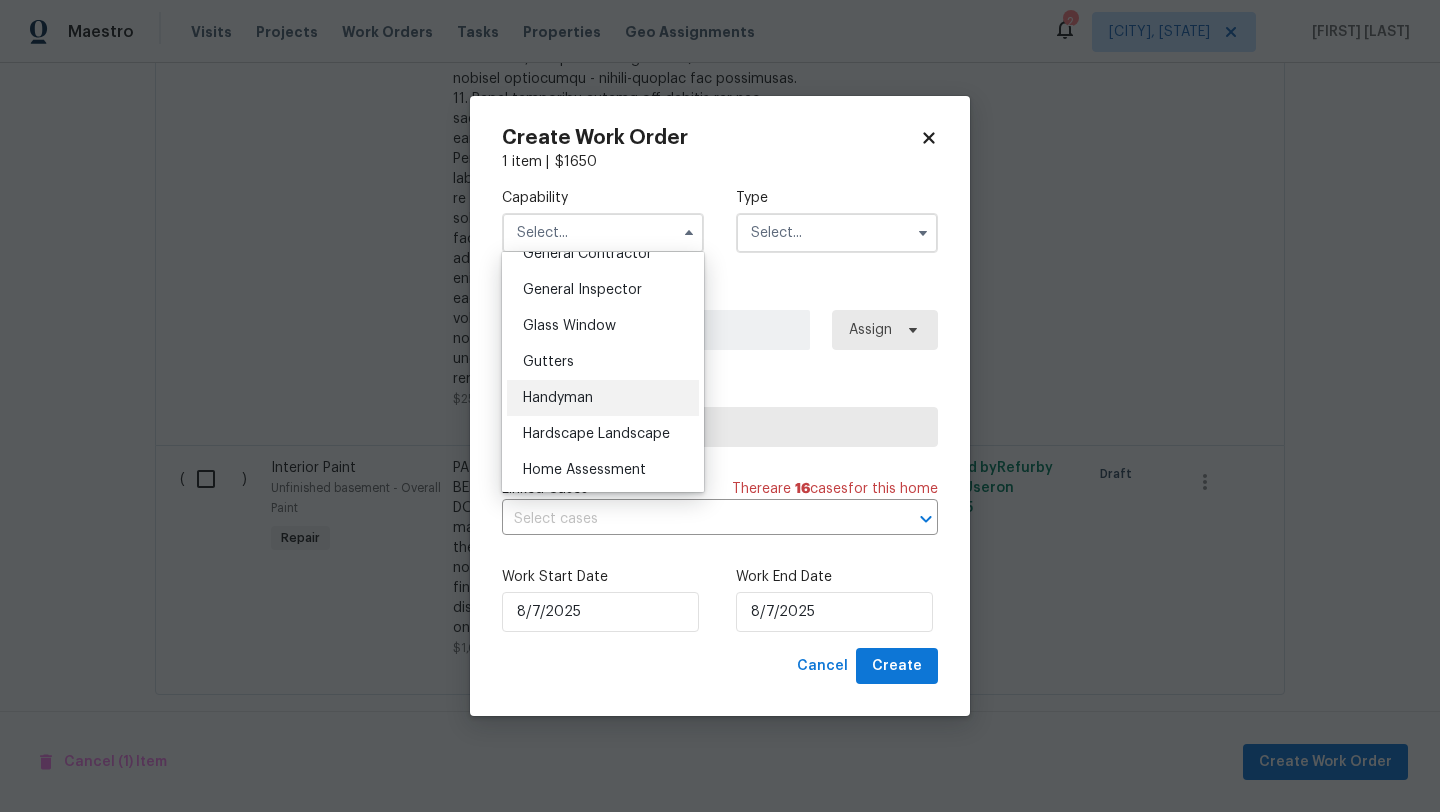 click on "Handyman" at bounding box center (558, 398) 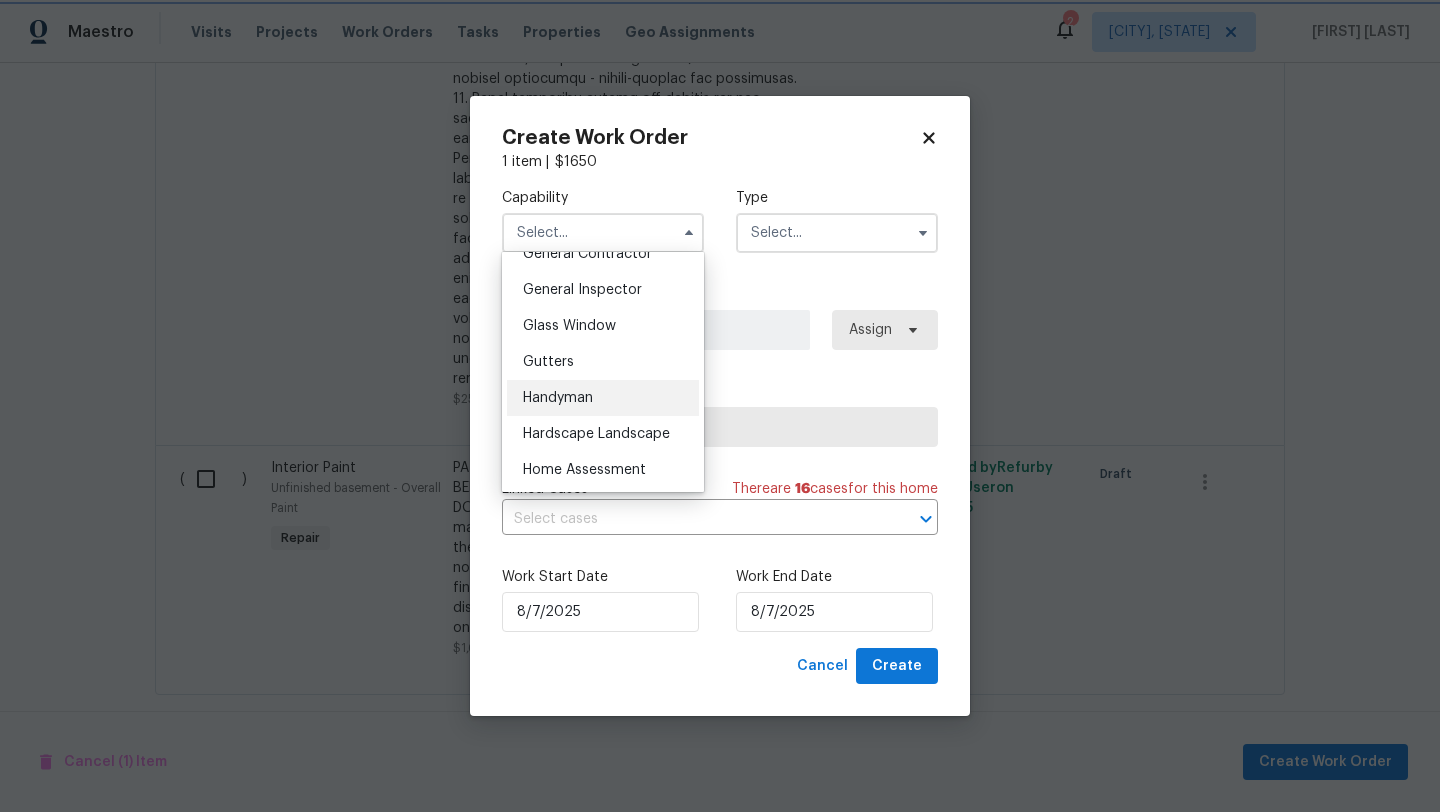 type on "Handyman" 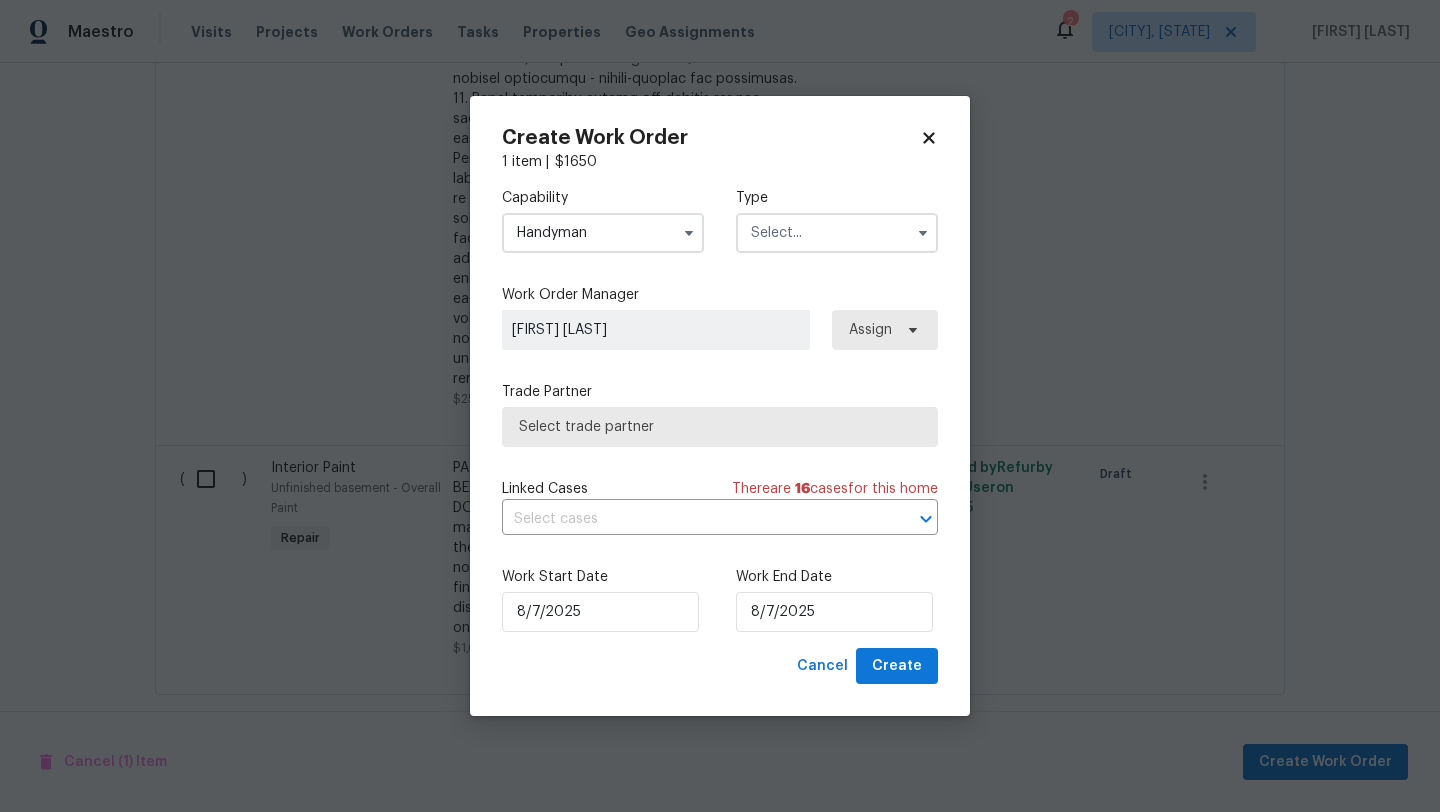 click at bounding box center (837, 233) 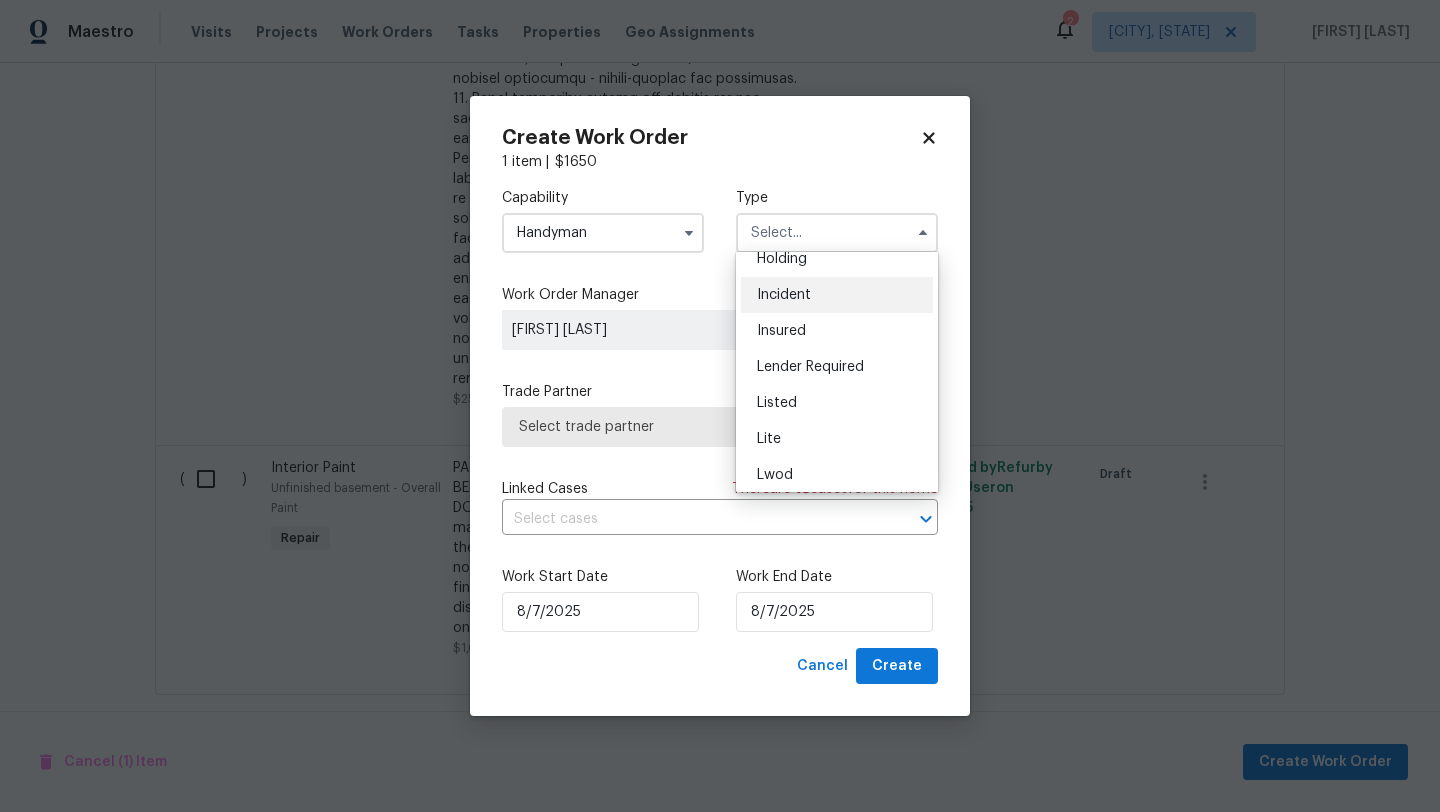 scroll, scrollTop: 100, scrollLeft: 0, axis: vertical 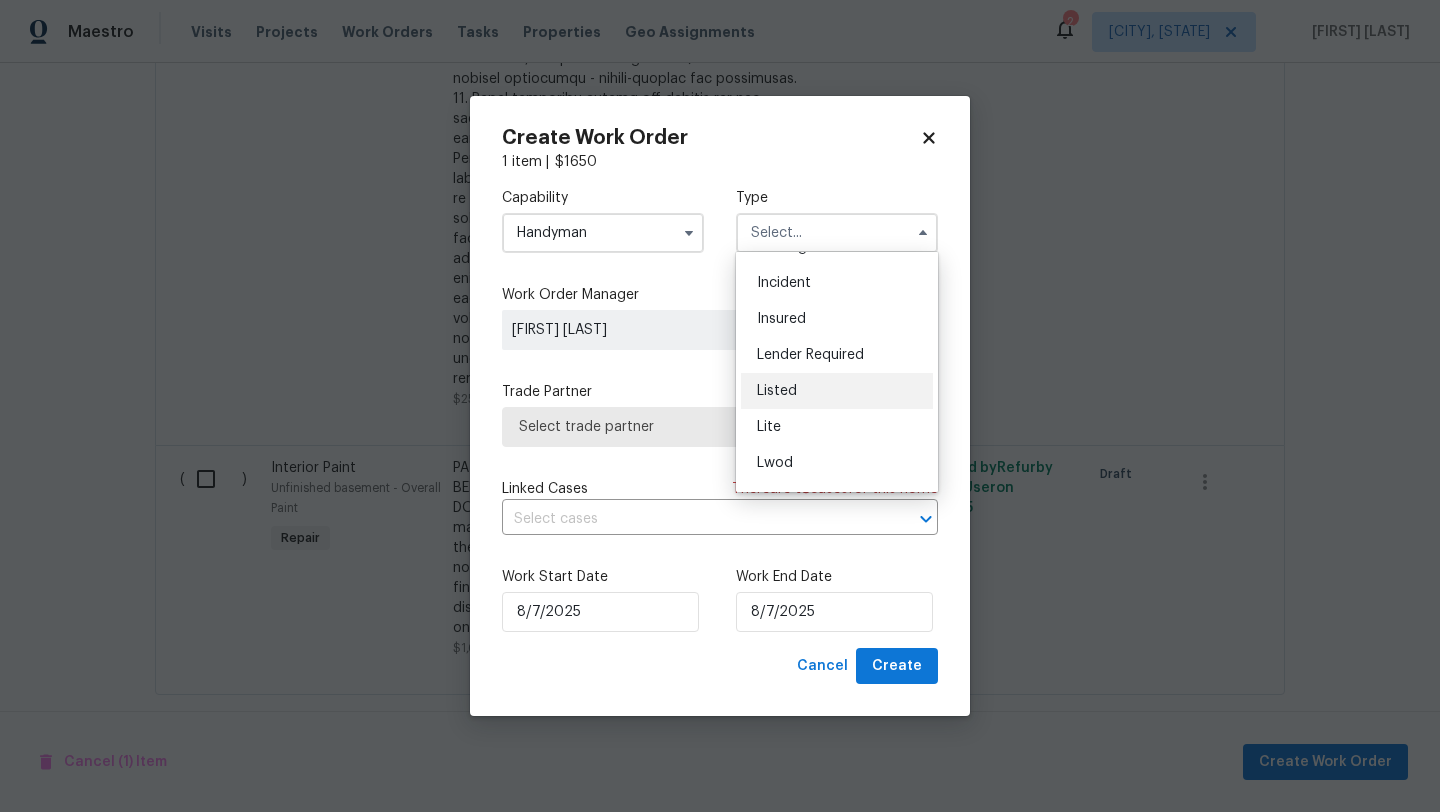 click on "Listed" at bounding box center (837, 391) 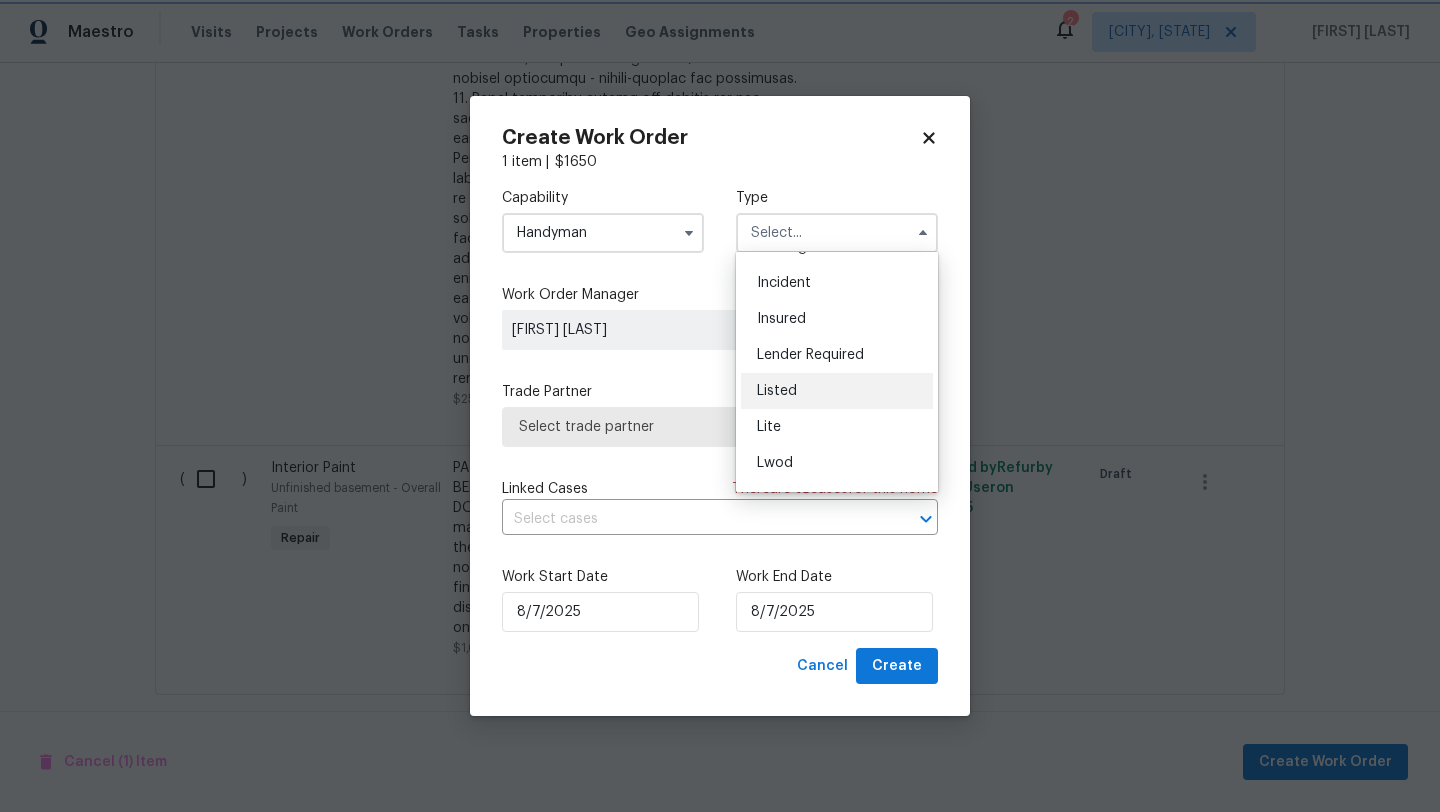 type on "Listed" 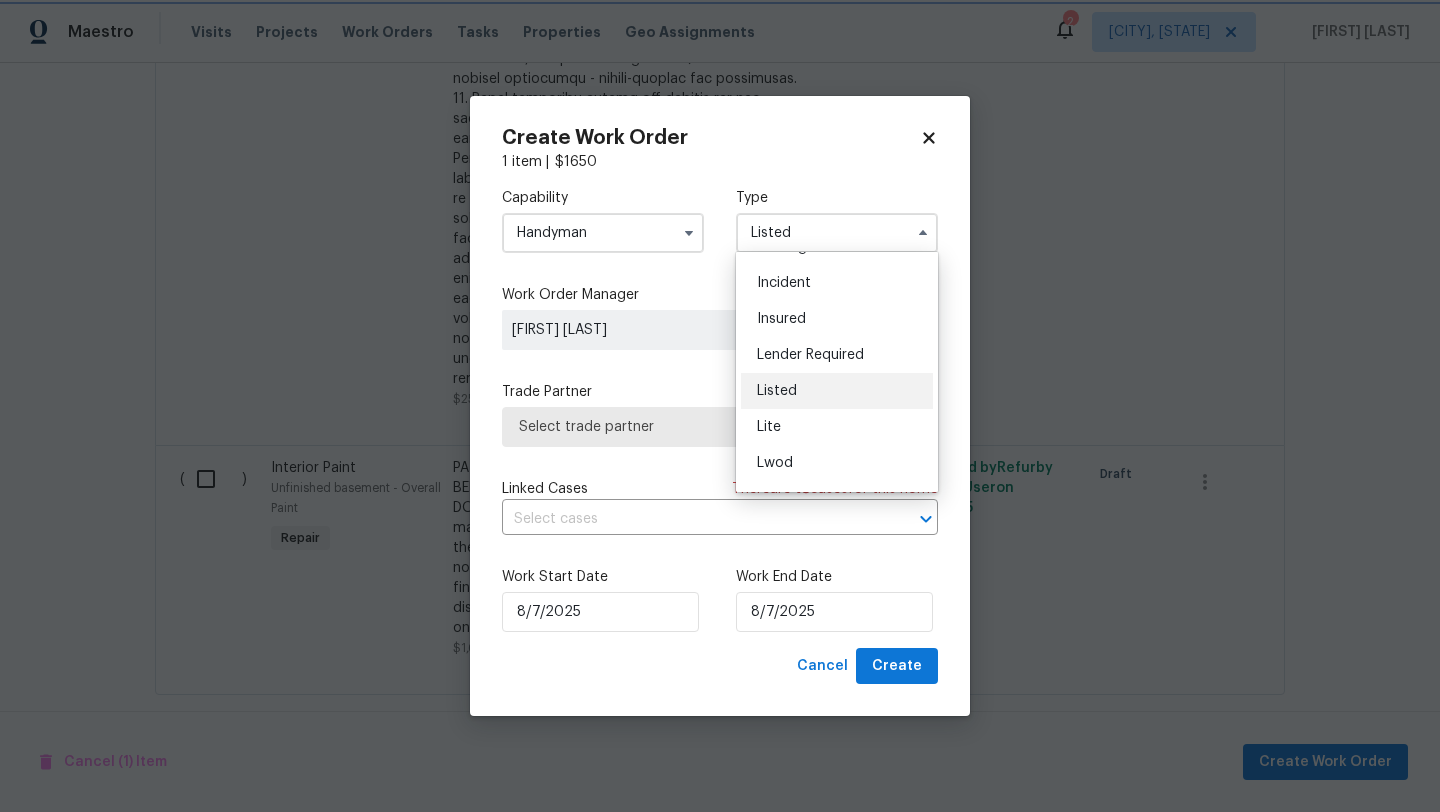 scroll, scrollTop: 0, scrollLeft: 0, axis: both 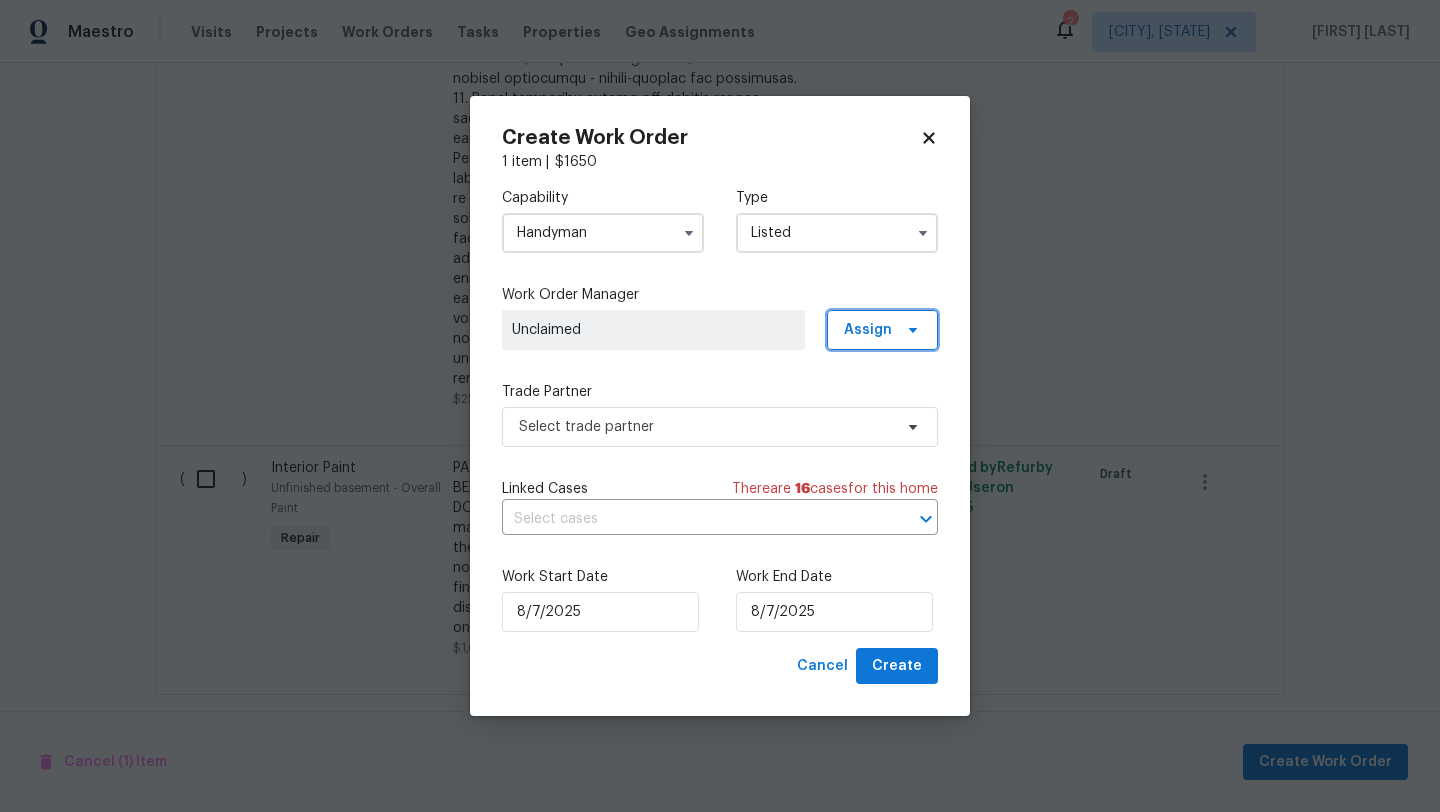 click on "Assign" at bounding box center (868, 330) 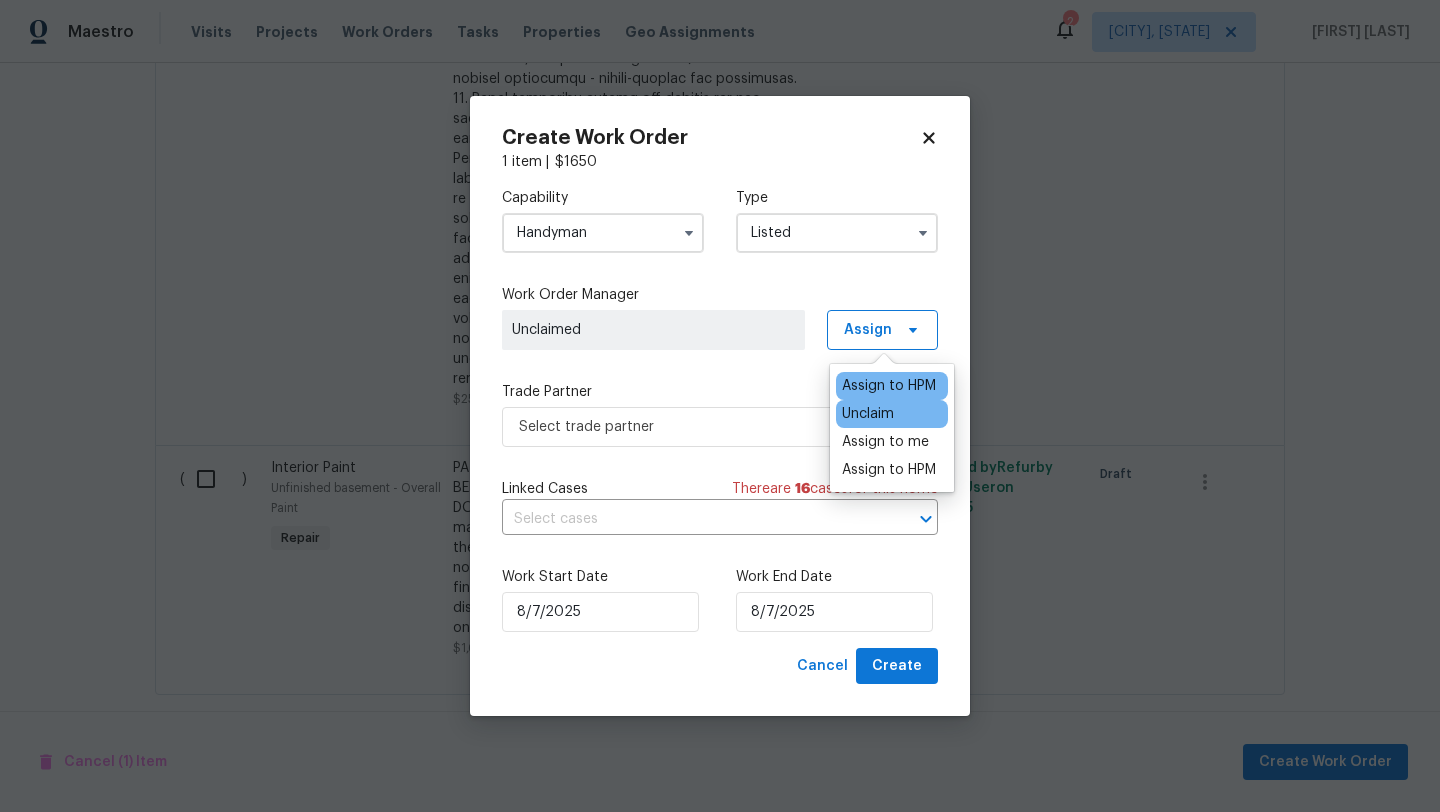 click on "Assign to HPM" at bounding box center [889, 386] 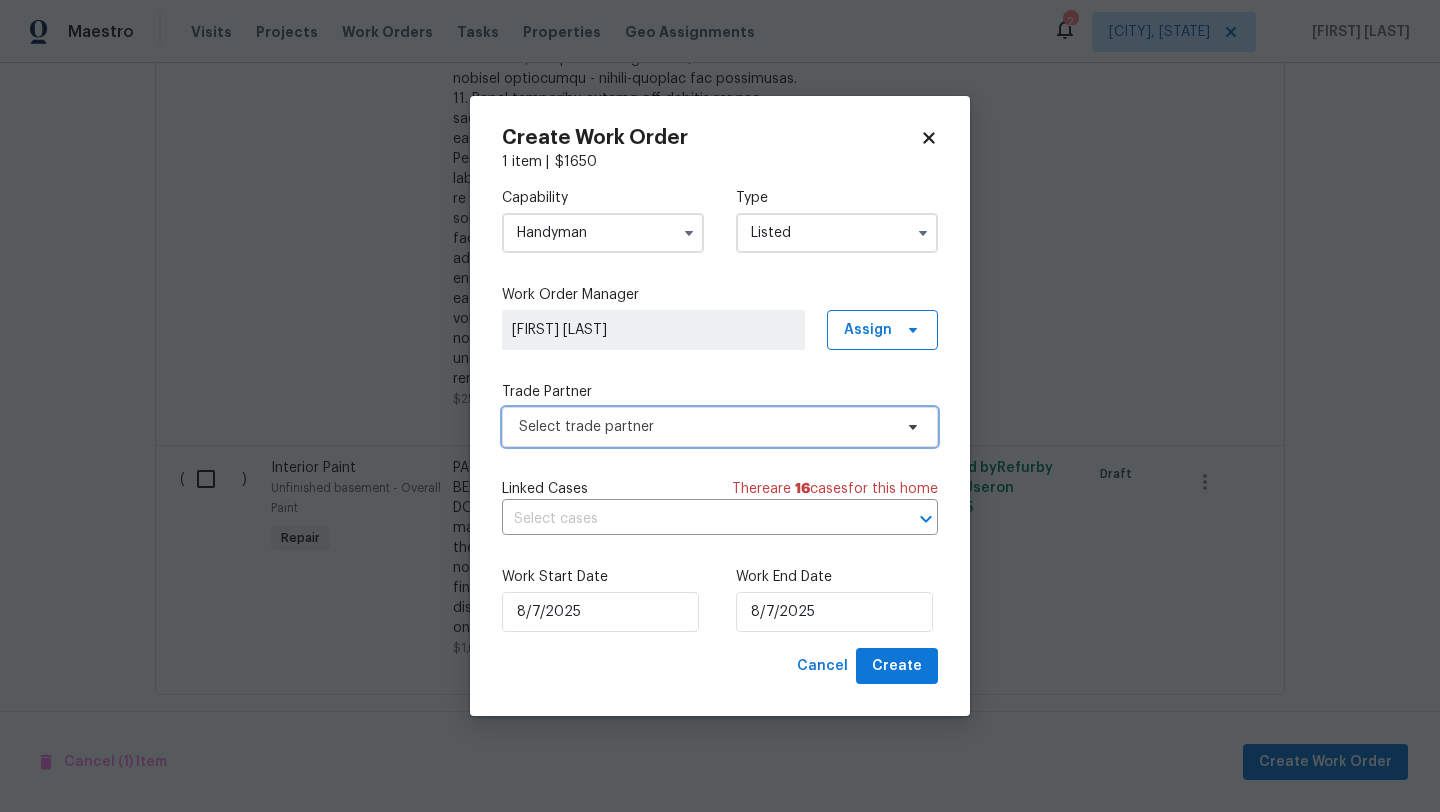 click on "Select trade partner" at bounding box center [720, 427] 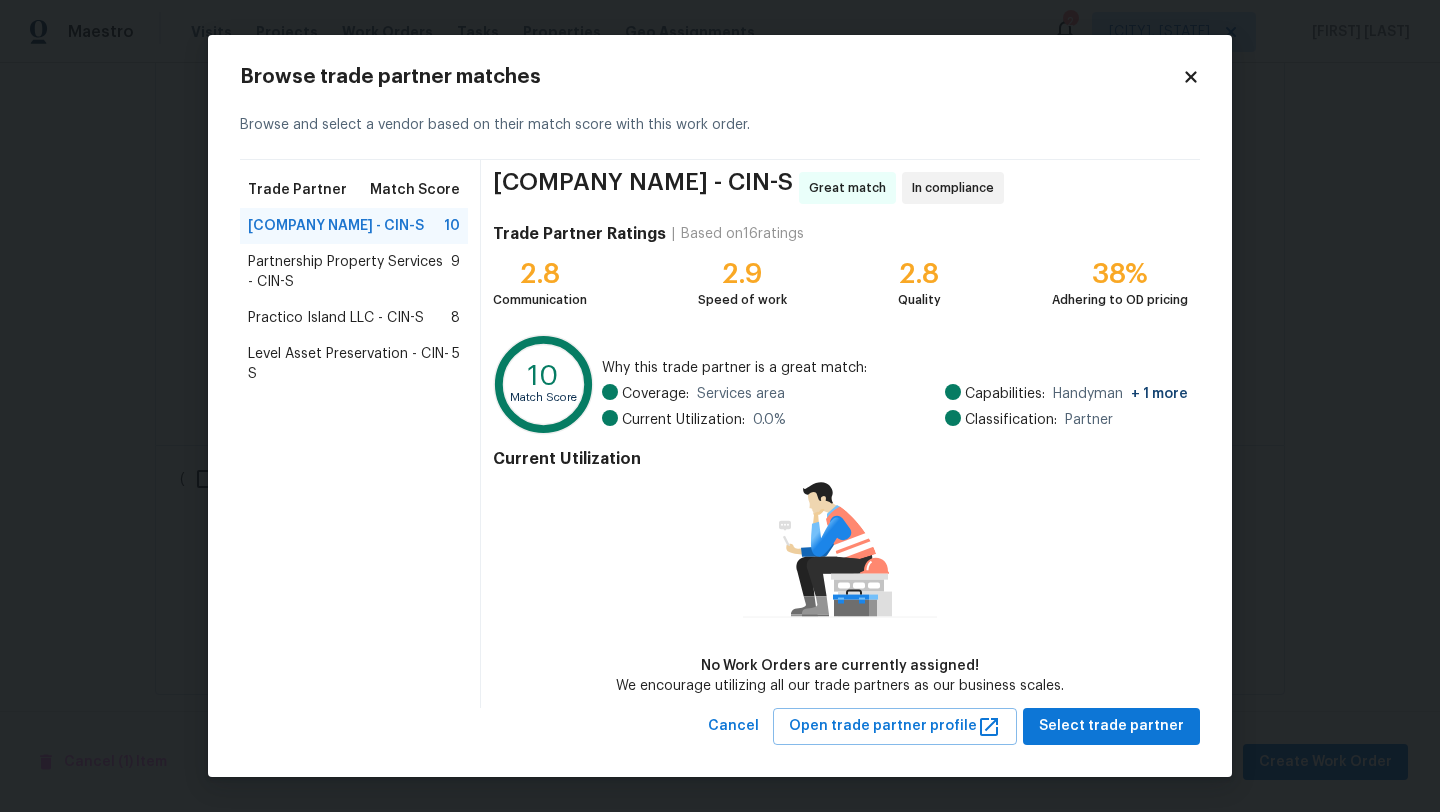 click on "Partnership Property Services - CIN-S" at bounding box center [349, 272] 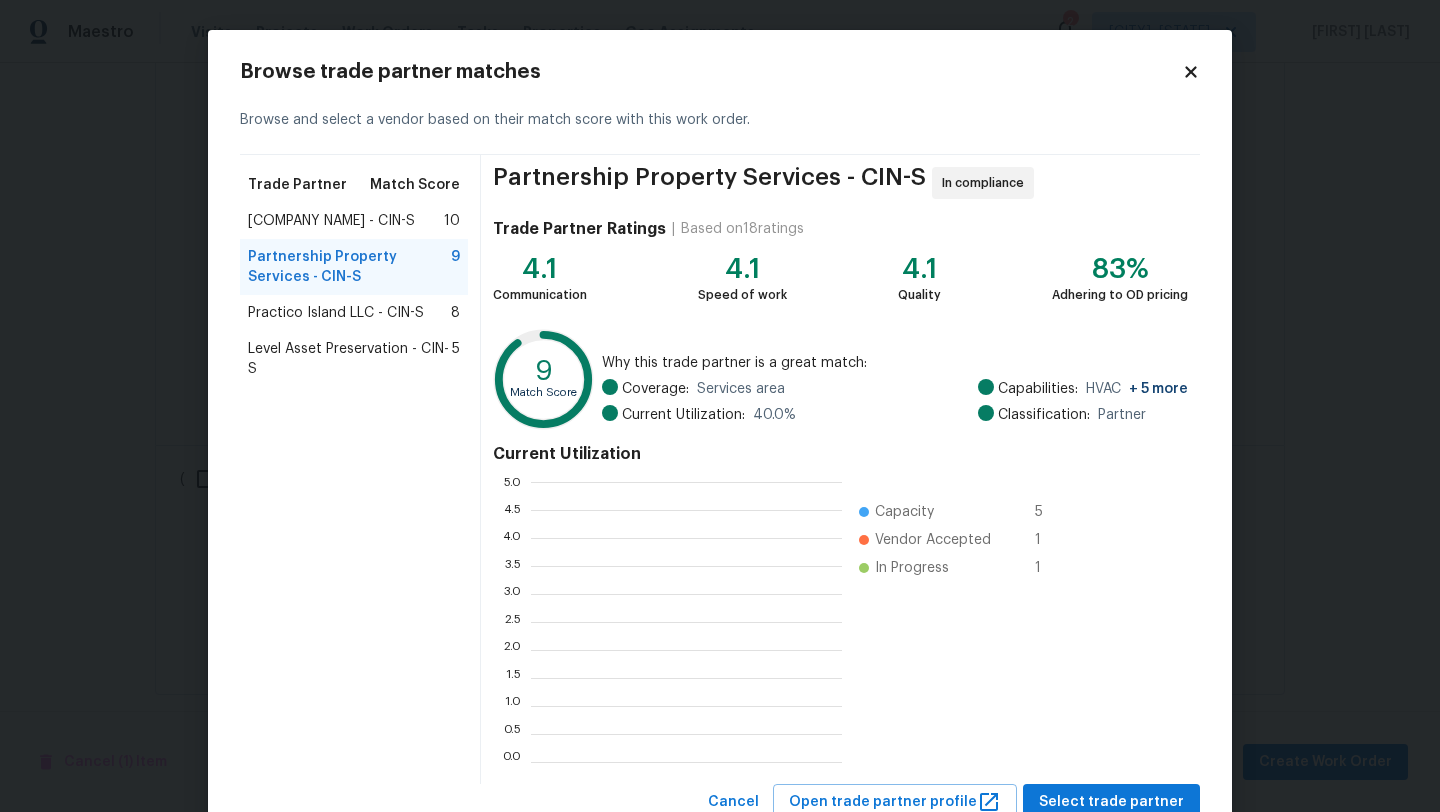 scroll, scrollTop: 2, scrollLeft: 1, axis: both 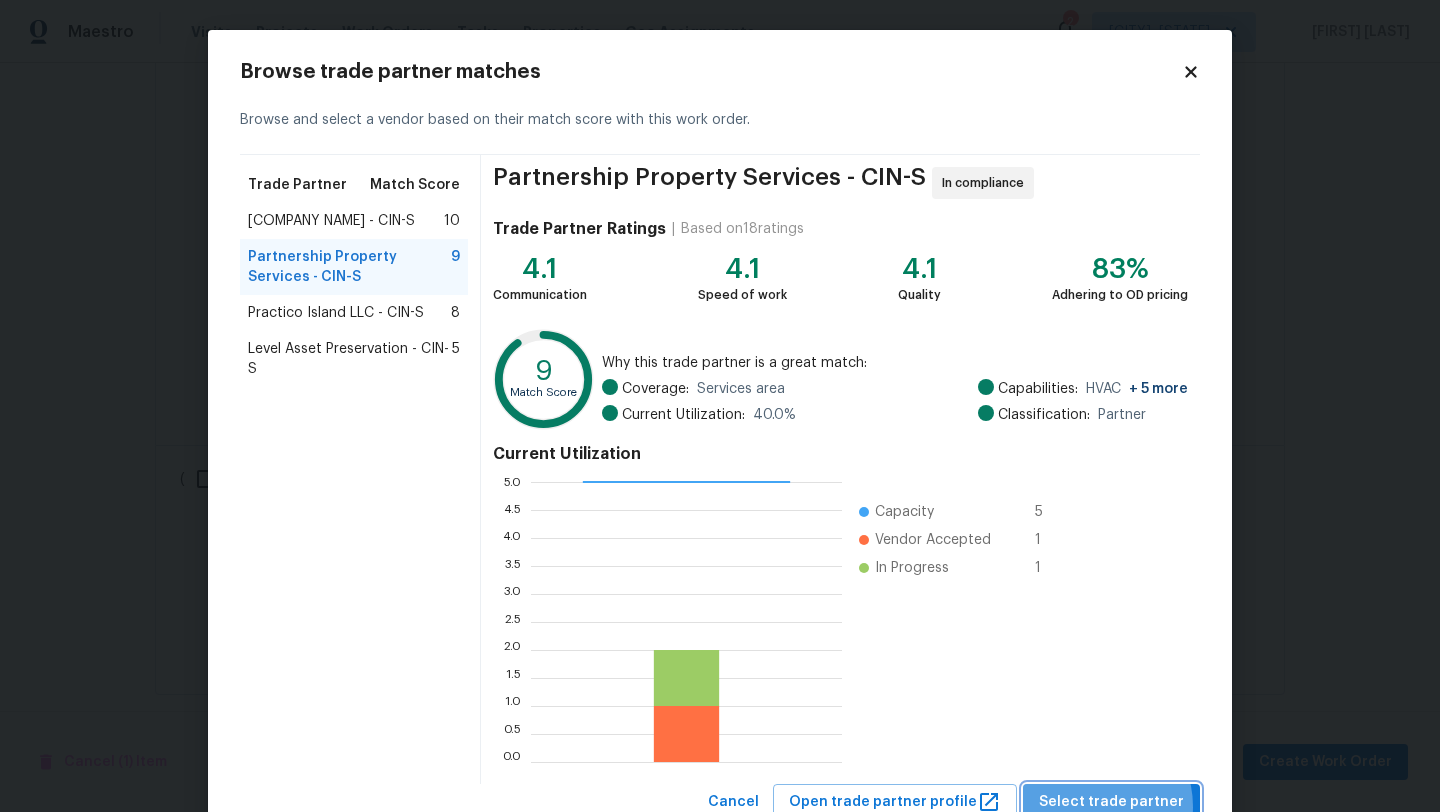 click on "Select trade partner" at bounding box center (1111, 802) 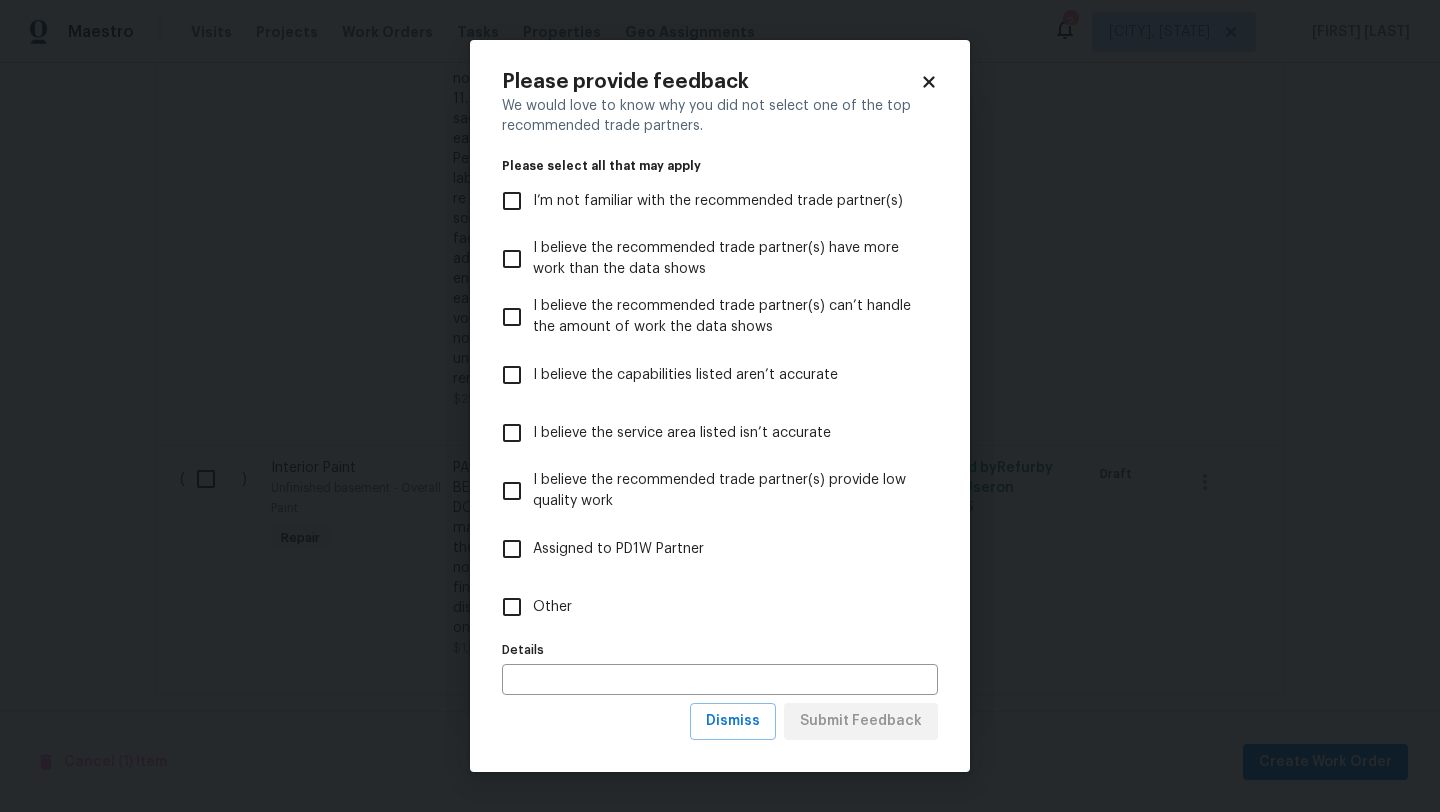 click on "Other" at bounding box center (552, 607) 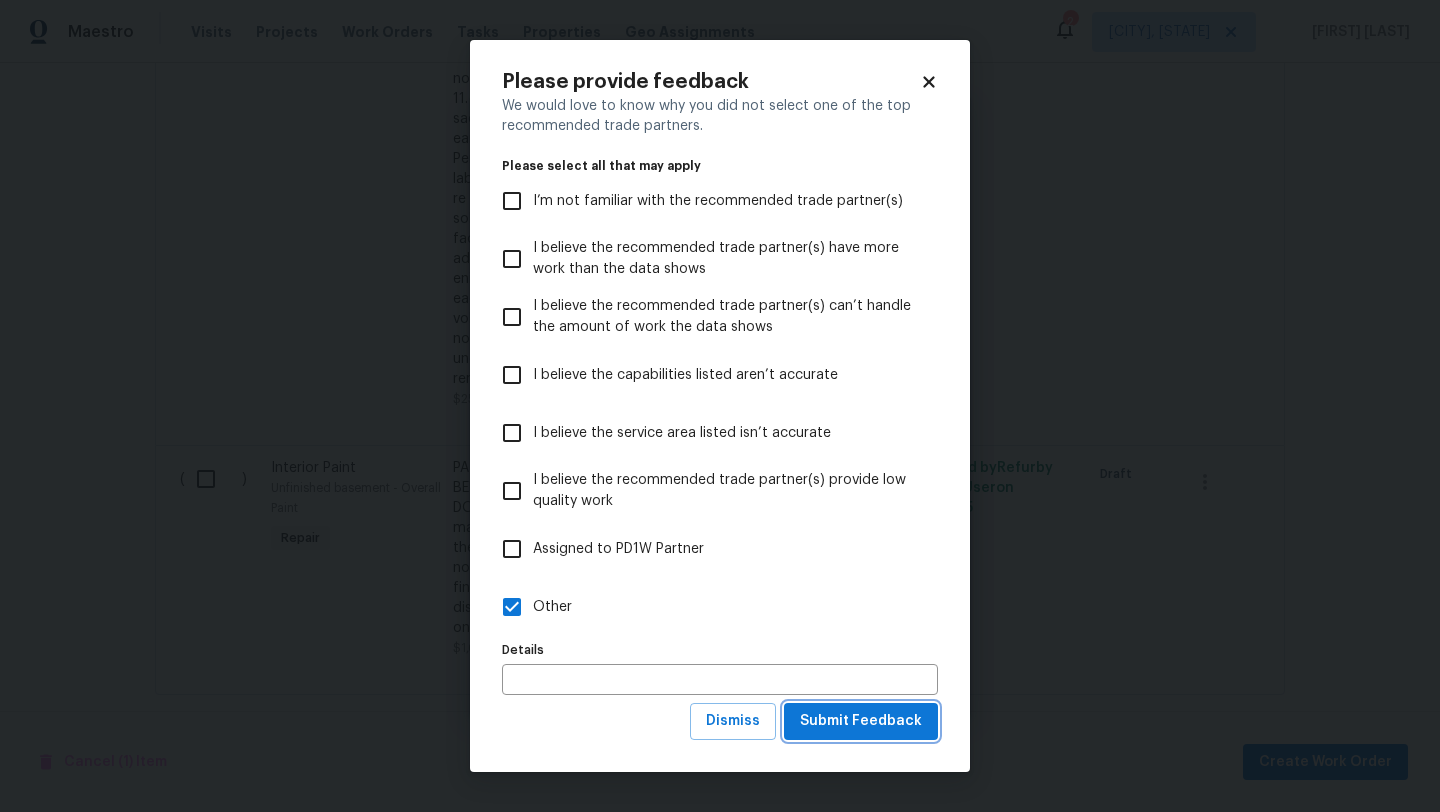 click on "Submit Feedback" at bounding box center (861, 721) 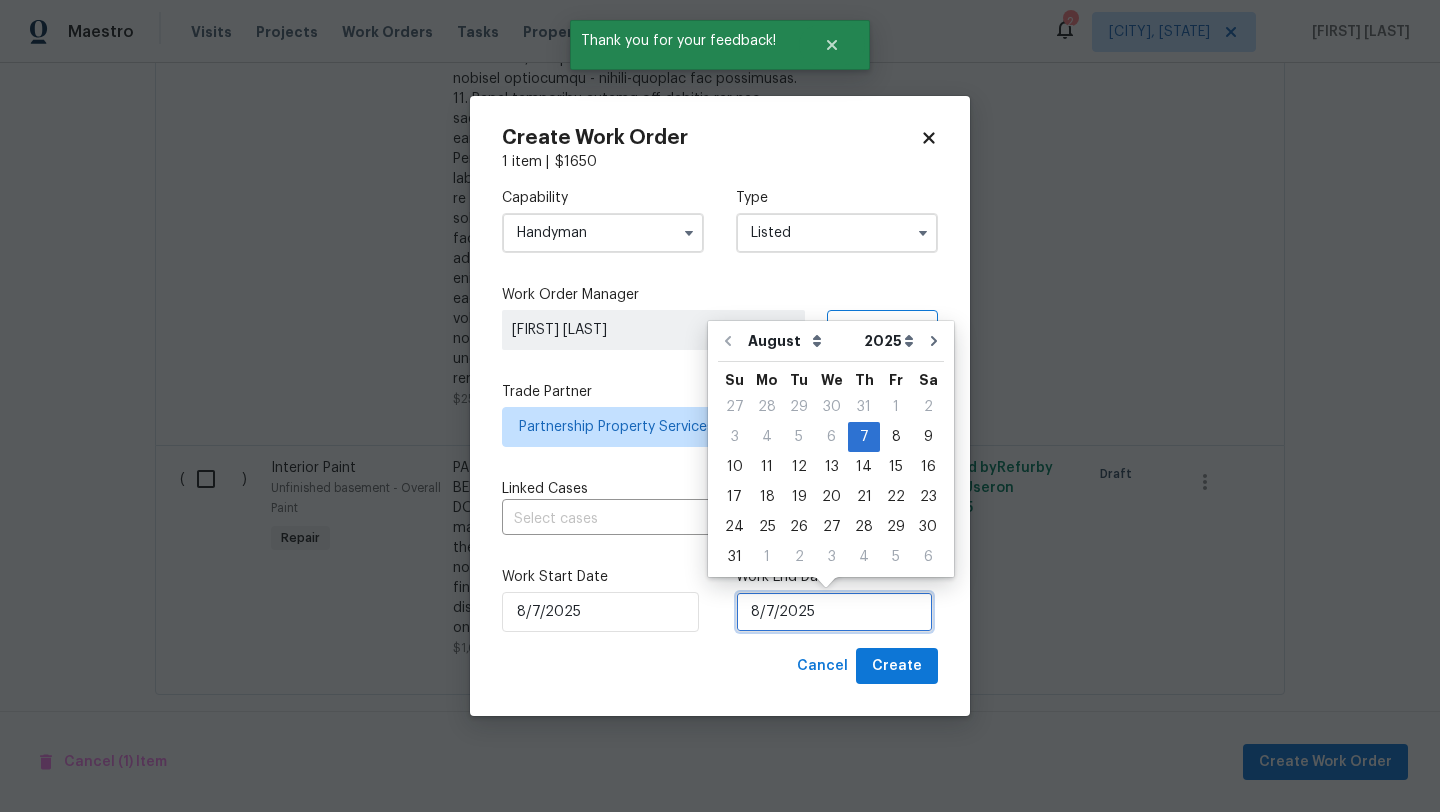 click on "8/7/2025" at bounding box center [834, 612] 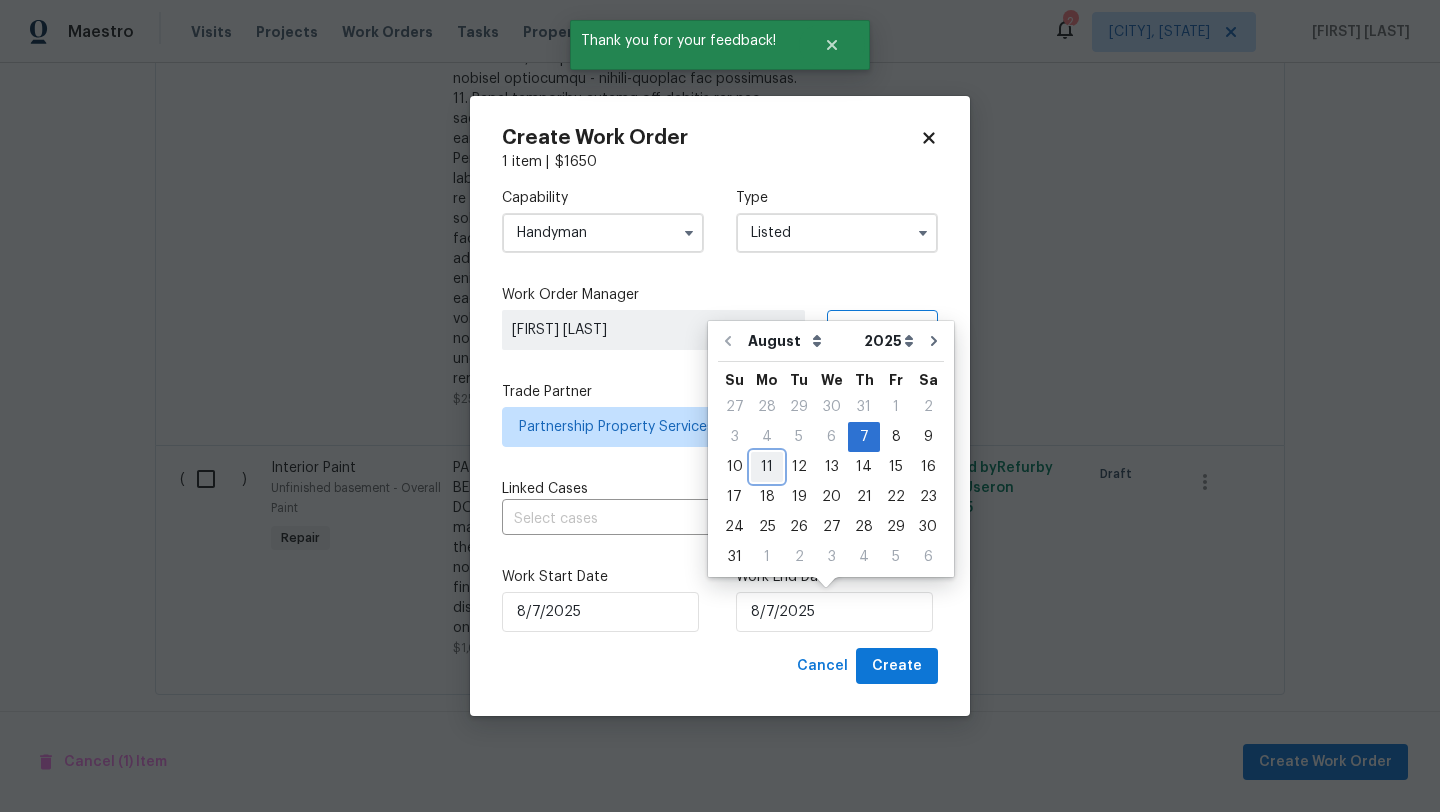 click on "11" at bounding box center (767, 467) 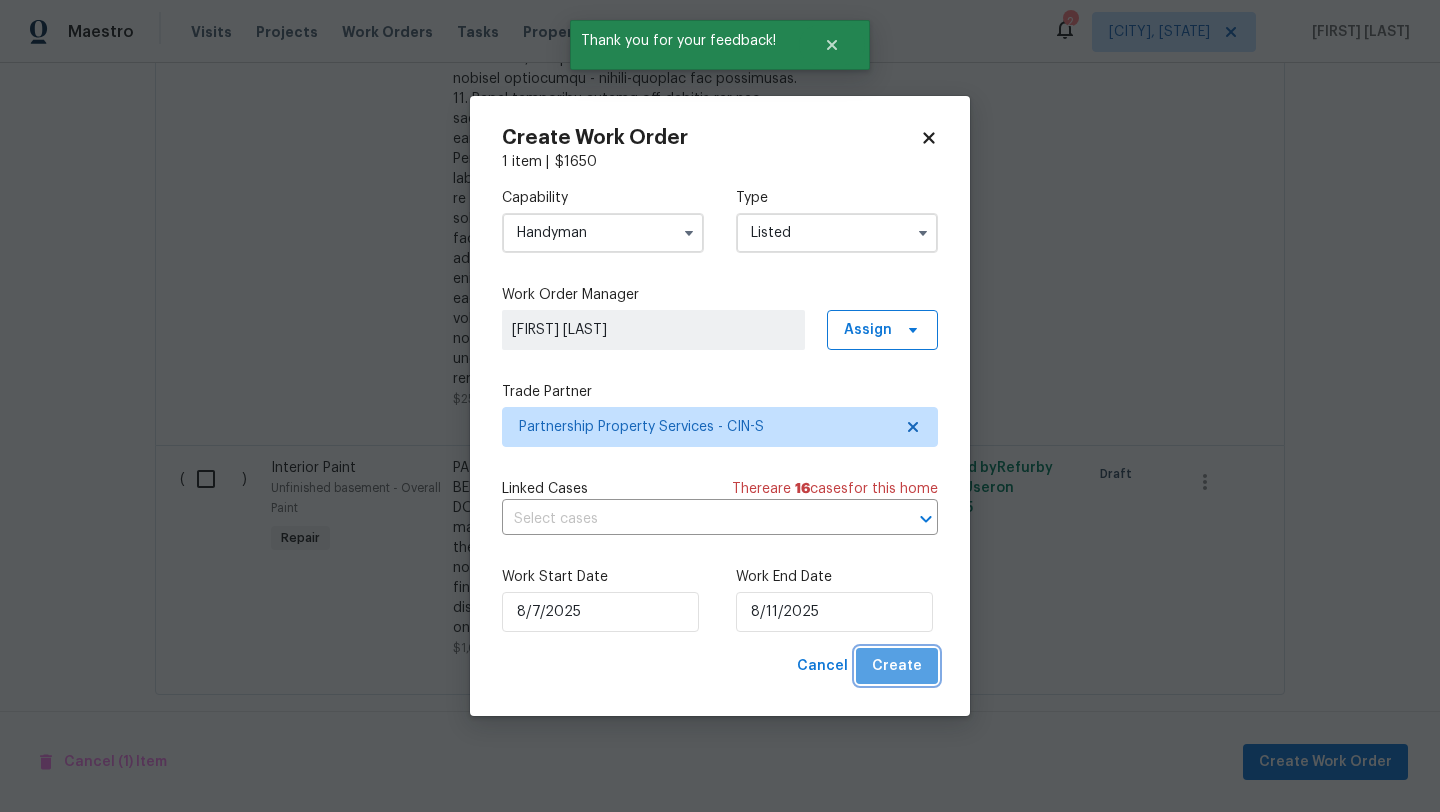 click on "Create" at bounding box center [897, 666] 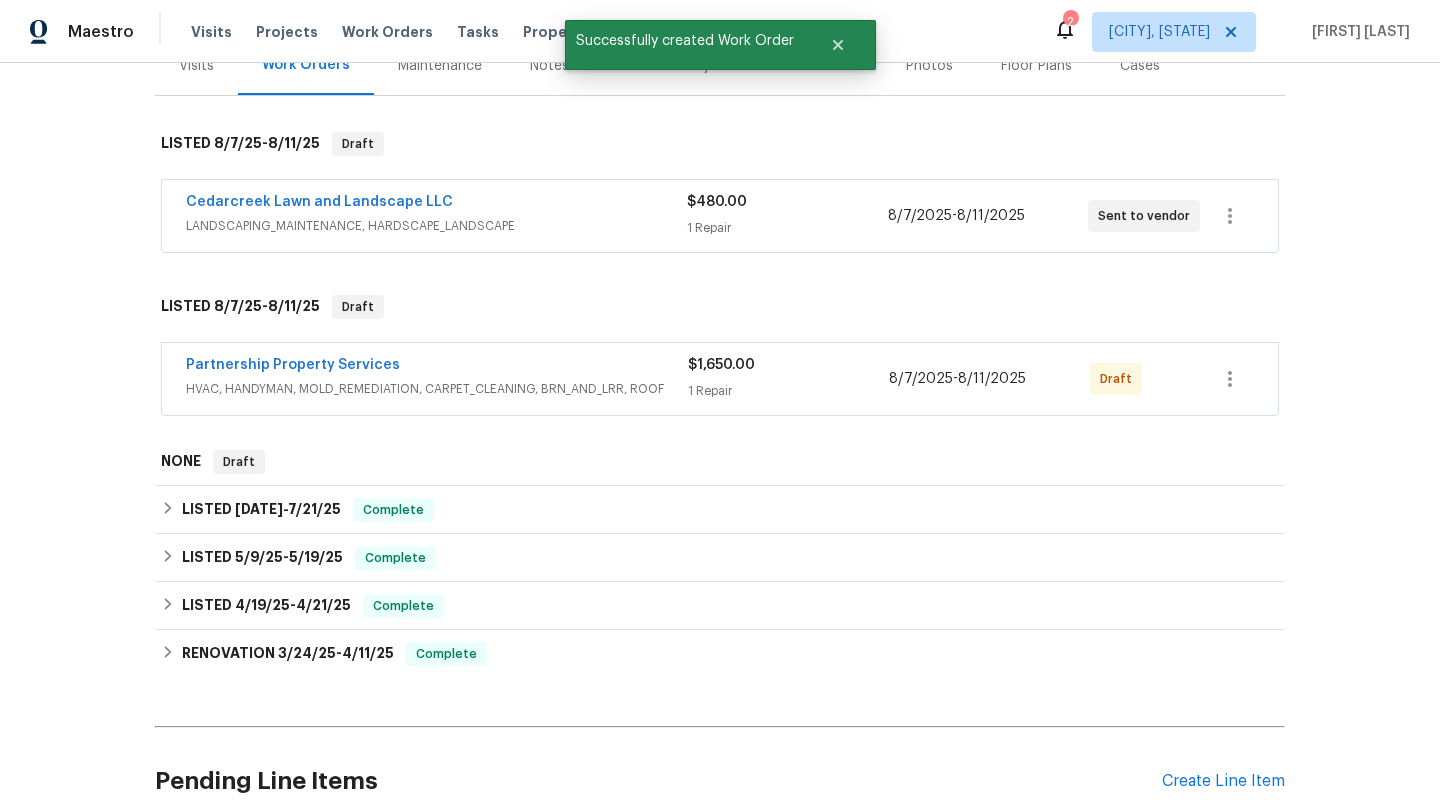 scroll, scrollTop: 0, scrollLeft: 0, axis: both 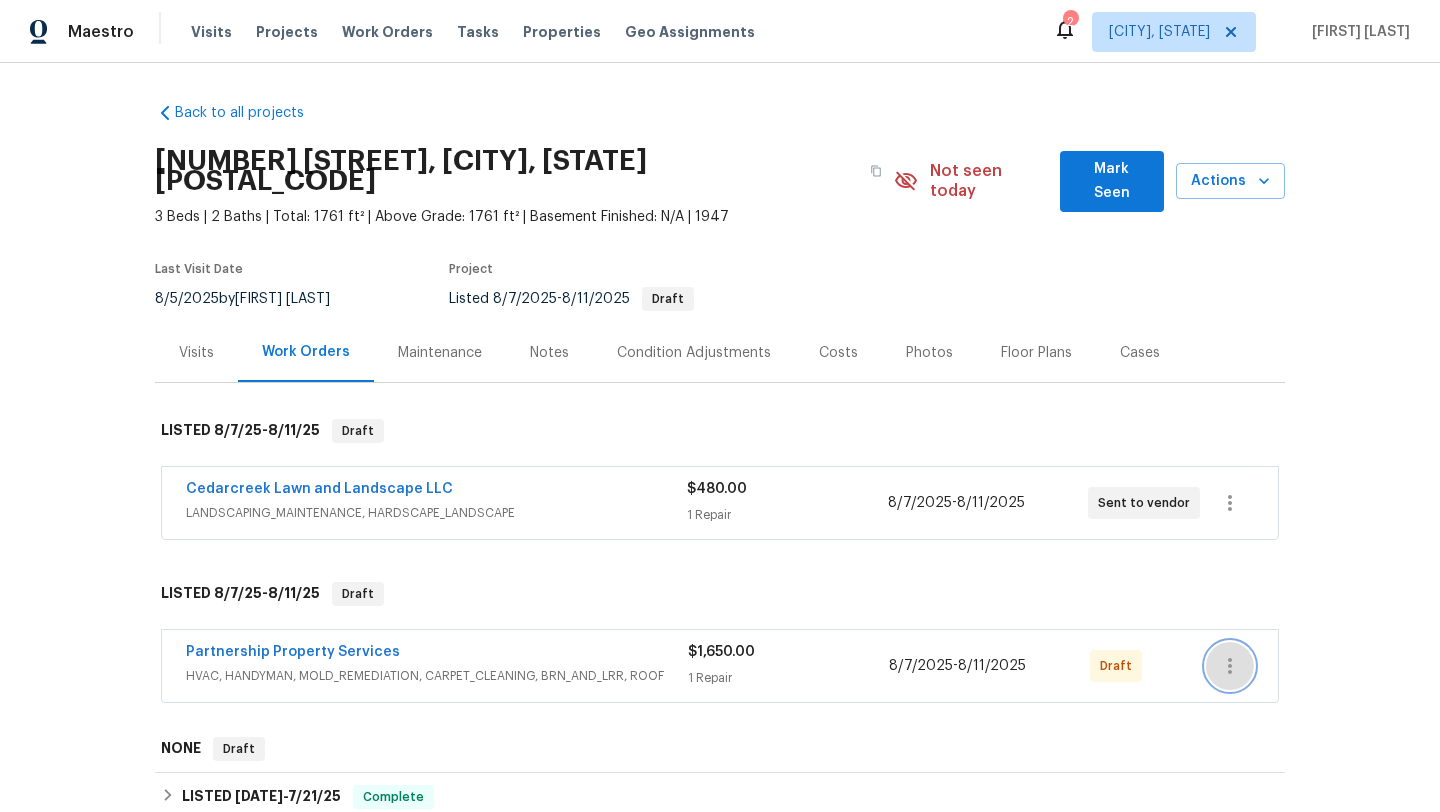click 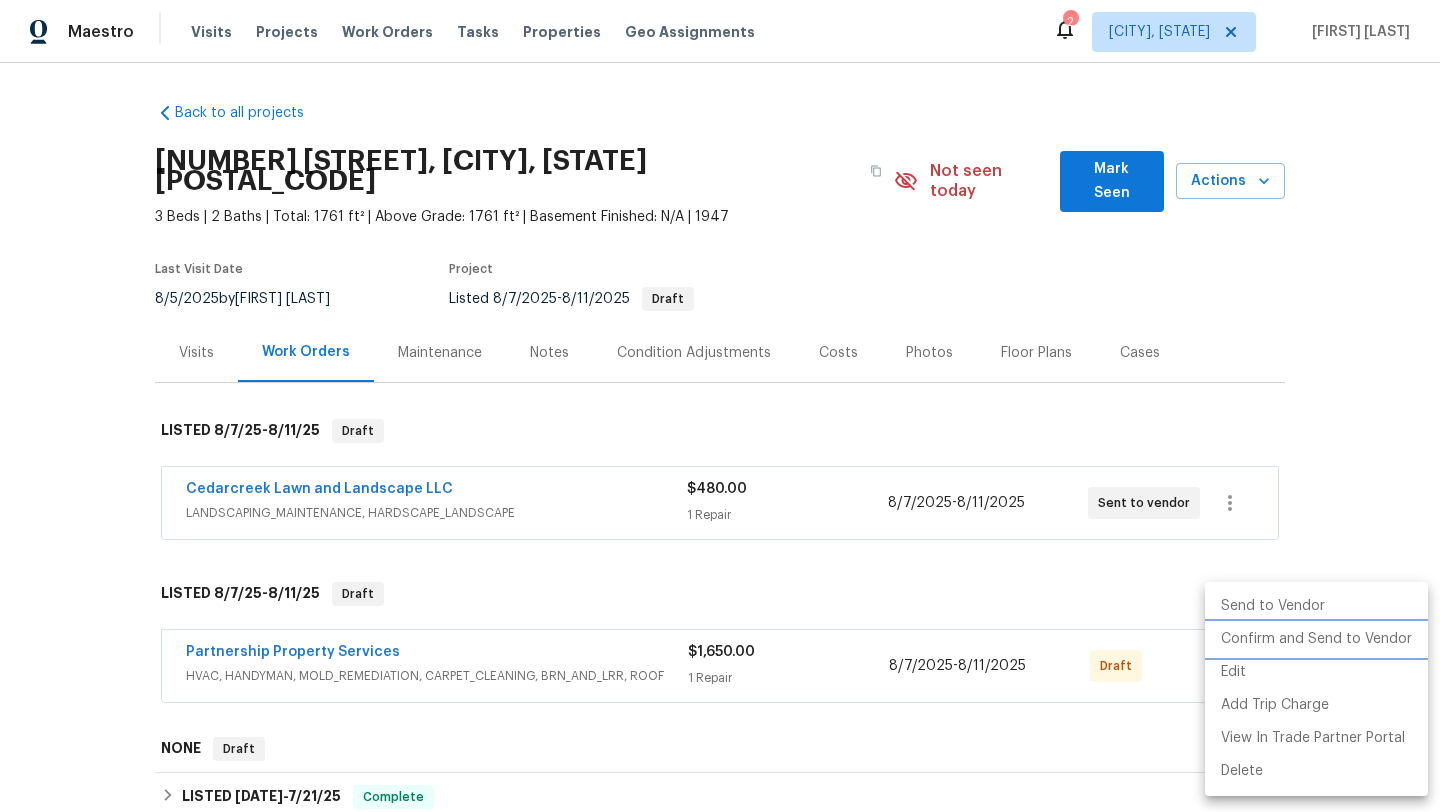 click on "Confirm and Send to Vendor" at bounding box center [1316, 639] 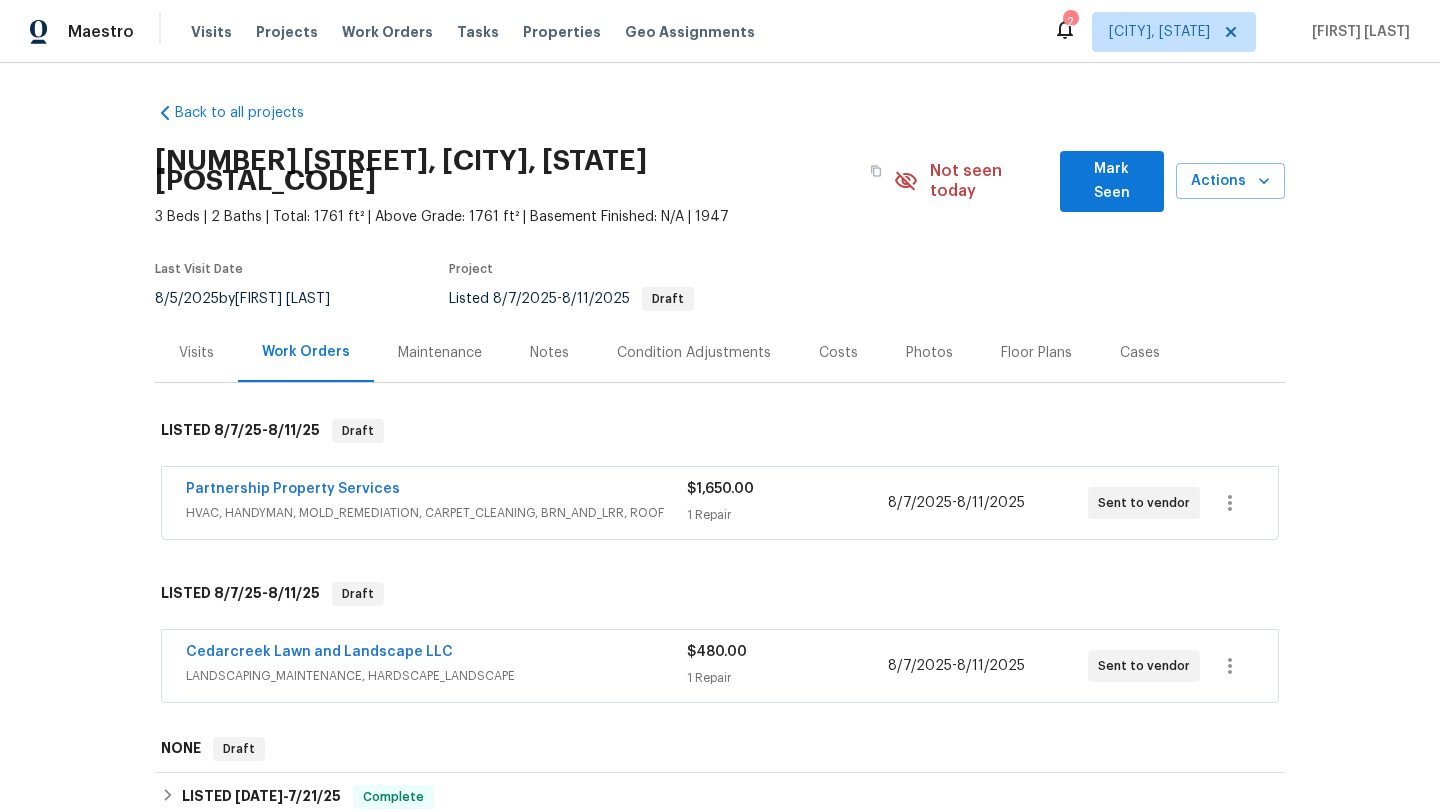 click on "Partnership Property Services HVAC, HANDYMAN, MOLD_REMEDIATION, CARPET_CLEANING, BRN_AND_LRR, ROOF $1,650.00 1 Repair [DATE] - [DATE] Sent to vendor" at bounding box center [720, 503] 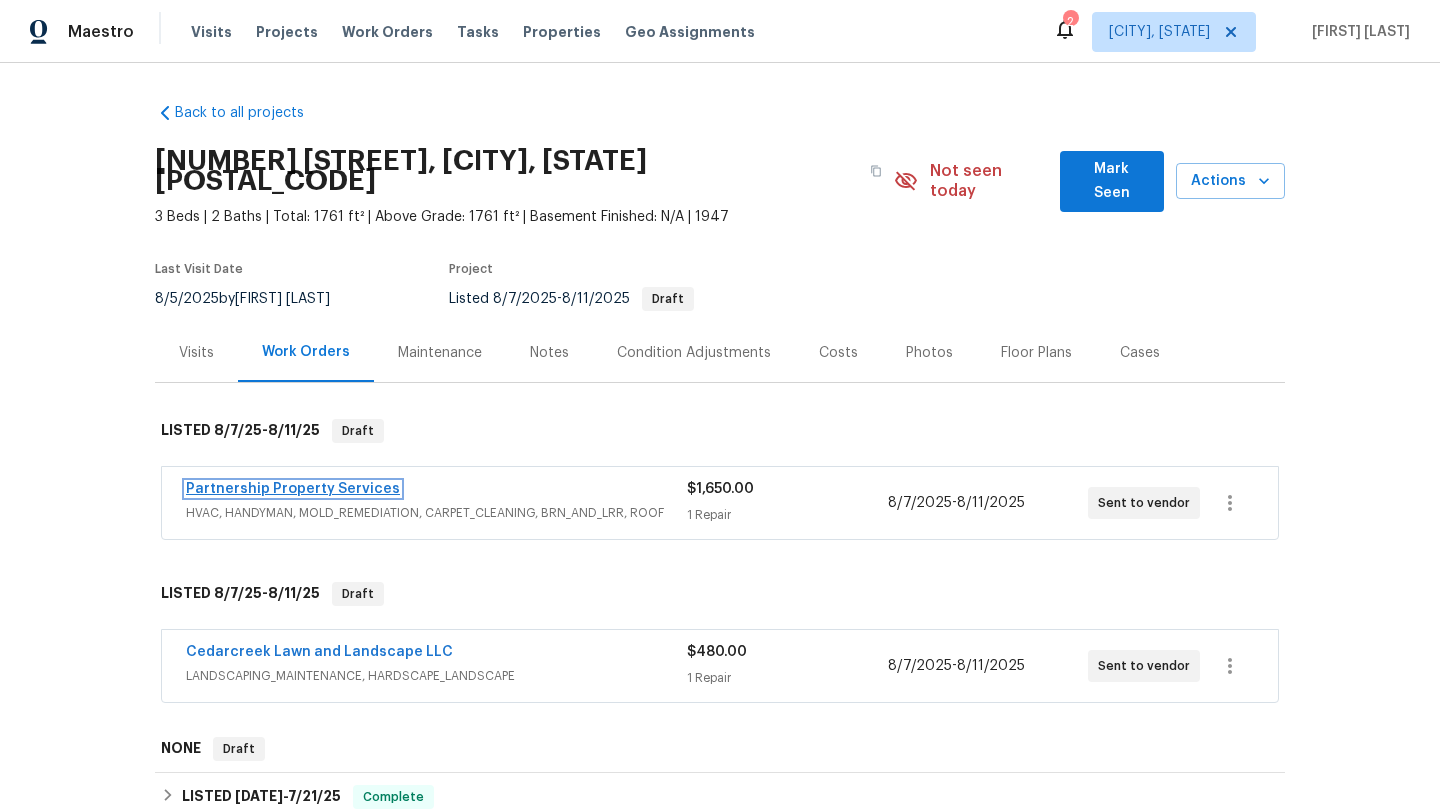 click on "Partnership Property Services" at bounding box center (293, 489) 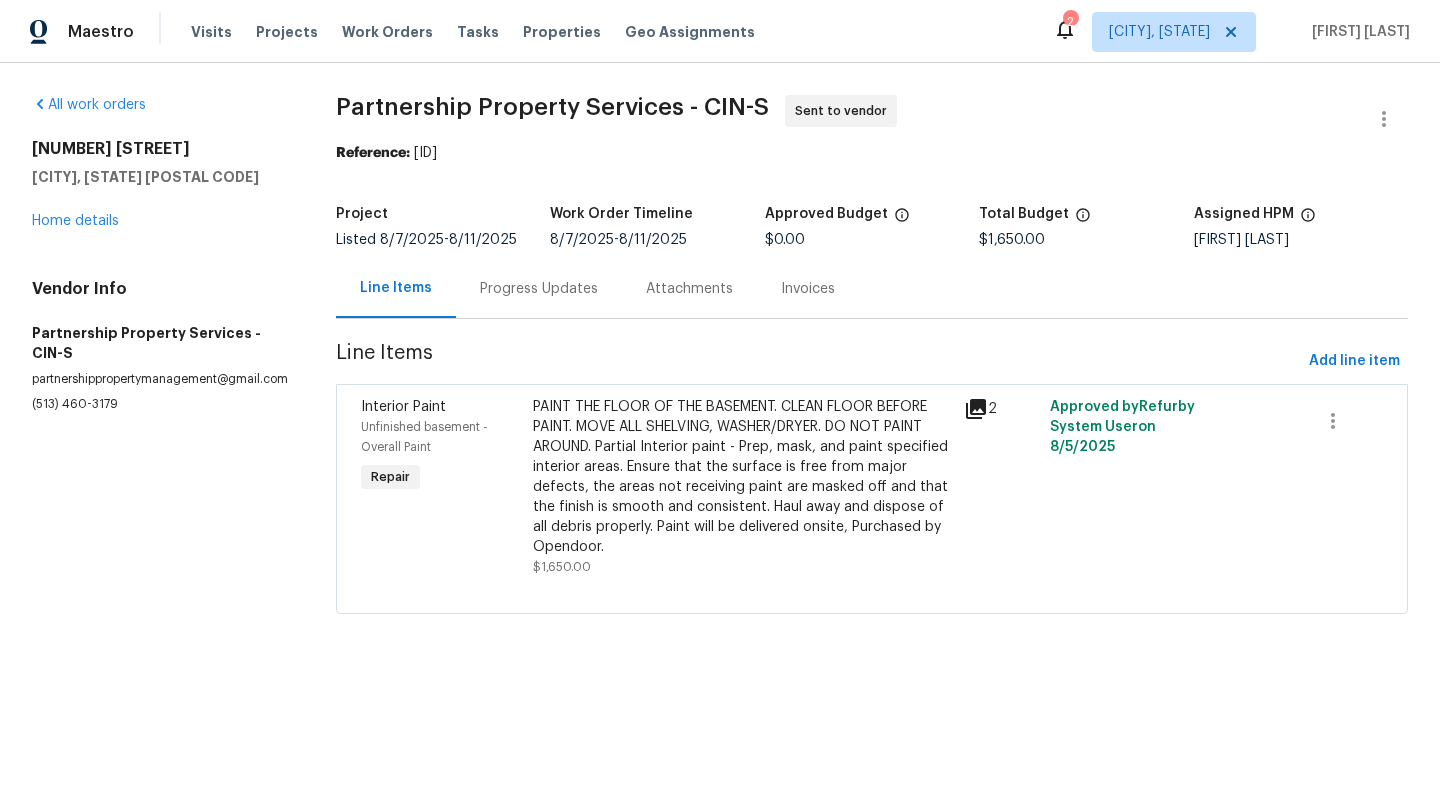 click on "Progress Updates" at bounding box center [539, 289] 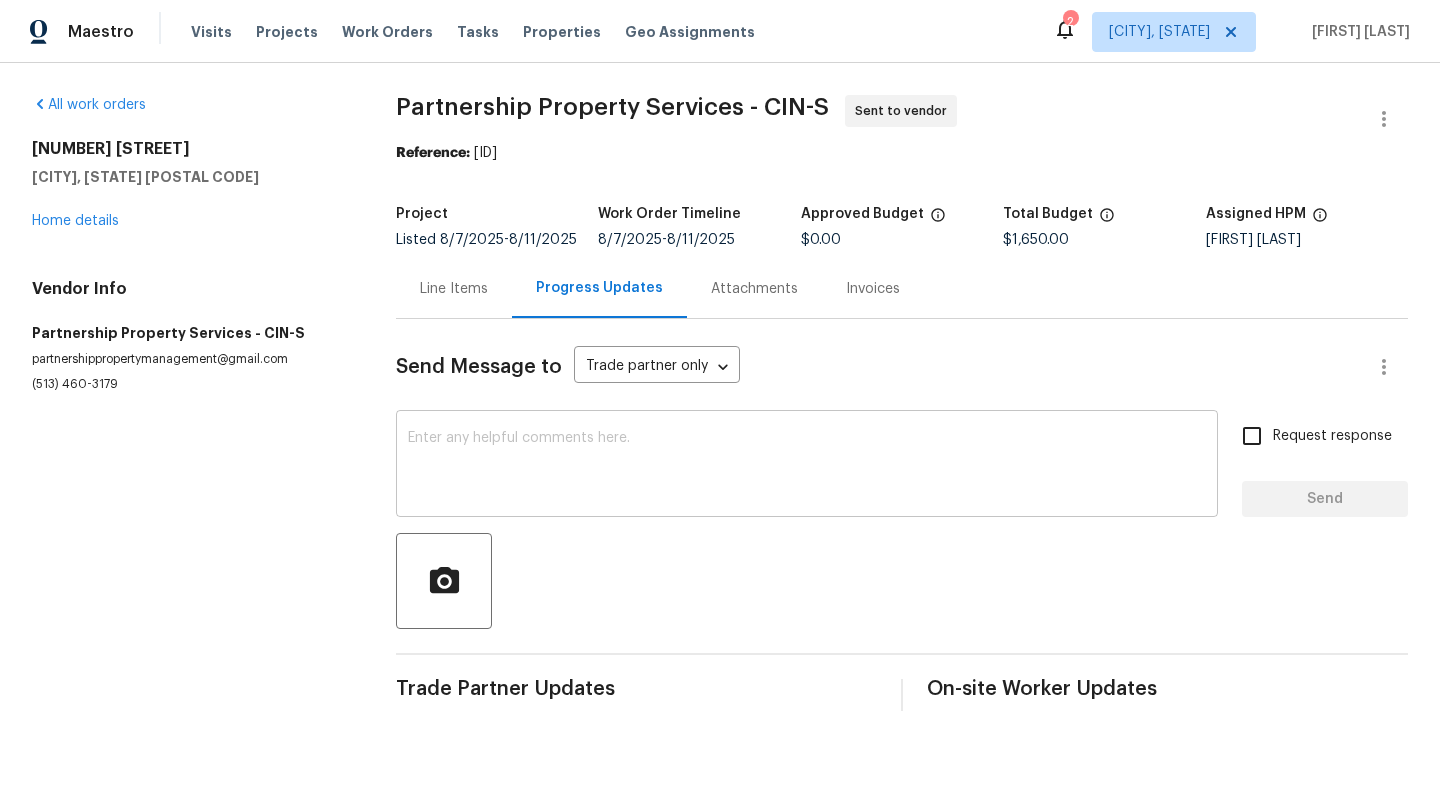 click at bounding box center [807, 466] 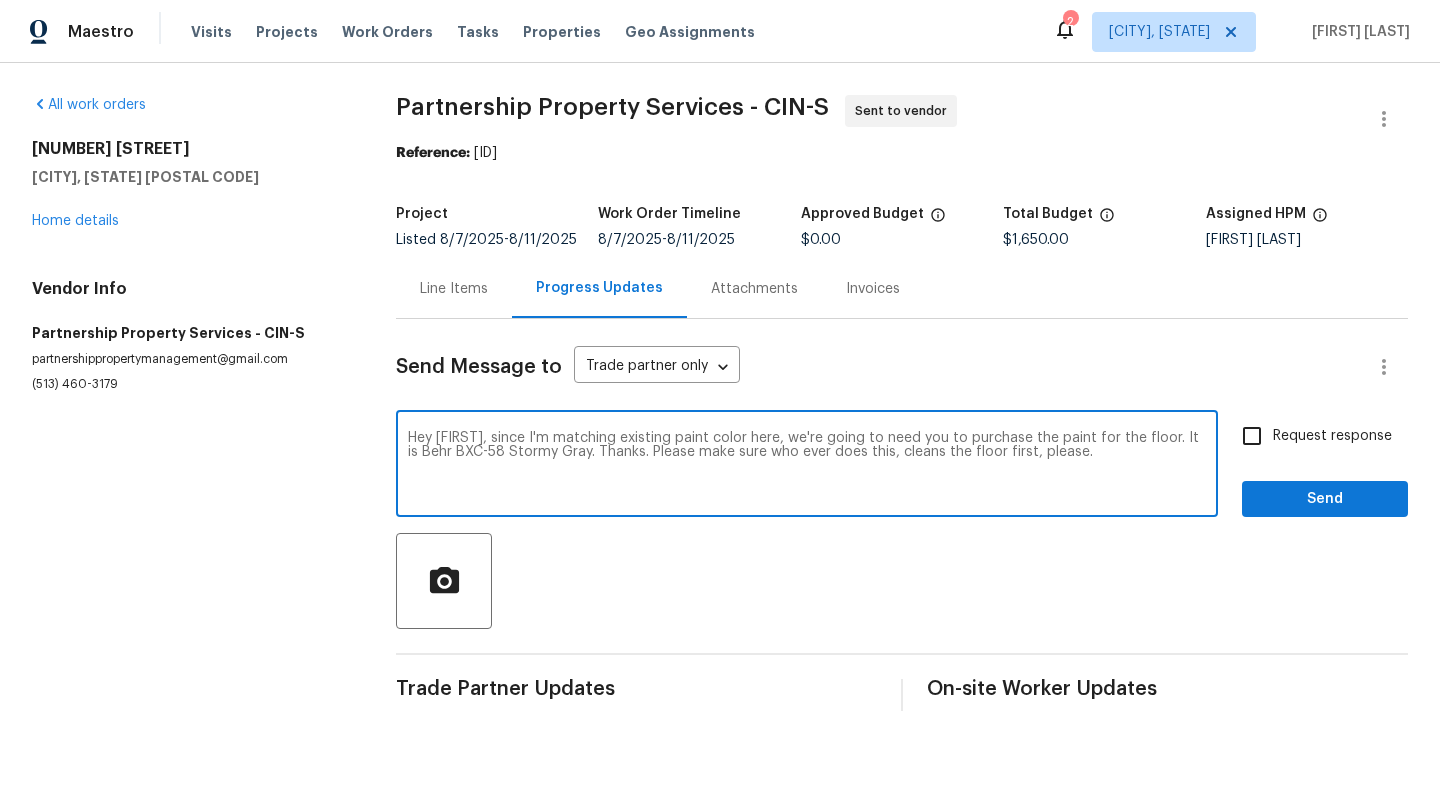 type on "Hey [FIRST], since I'm matching existing paint color here, we're going to need you to purchase the paint for the floor. It is Behr BXC-58 Stormy Gray. Thanks. Please make sure who ever does this, cleans the floor first, please." 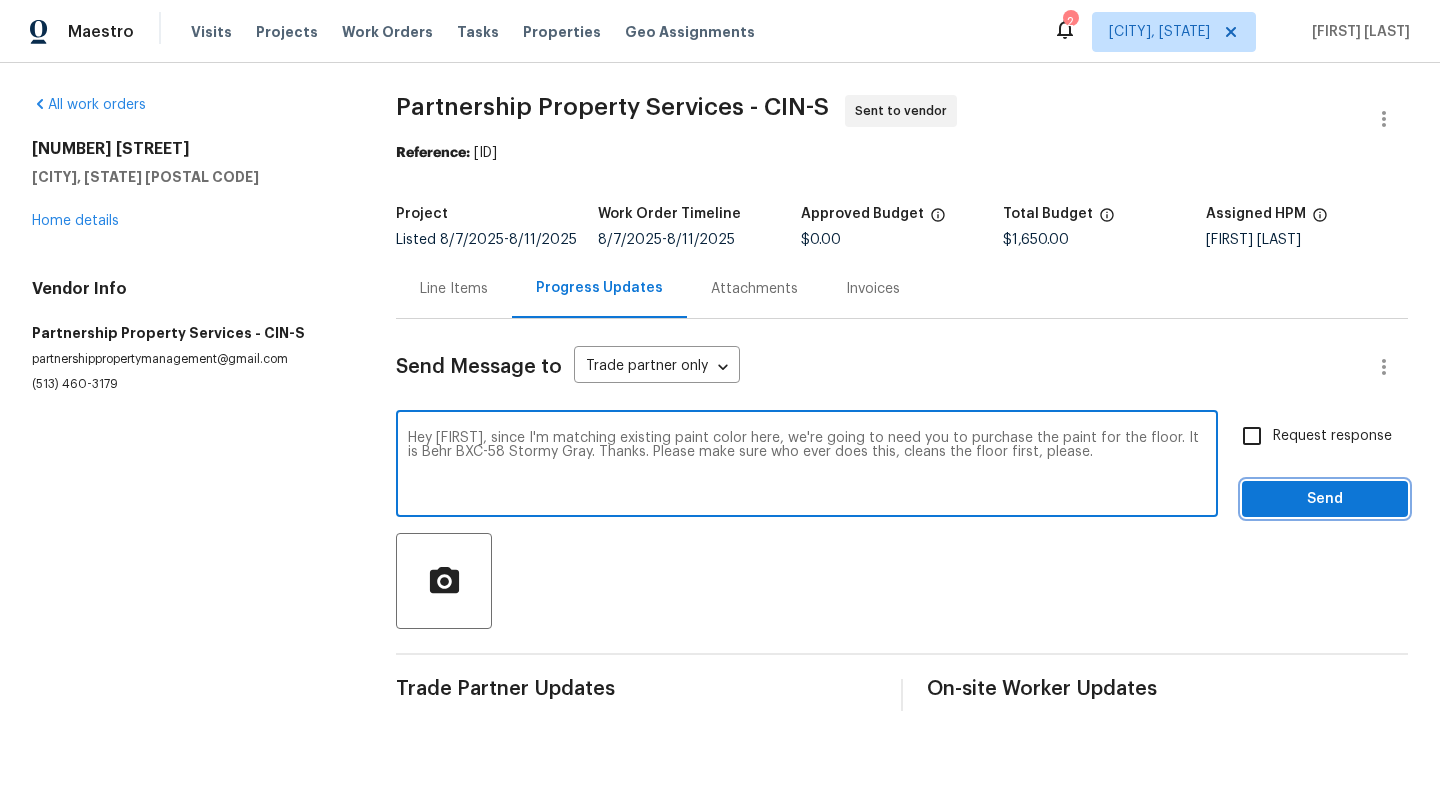 click on "Send" at bounding box center (1325, 499) 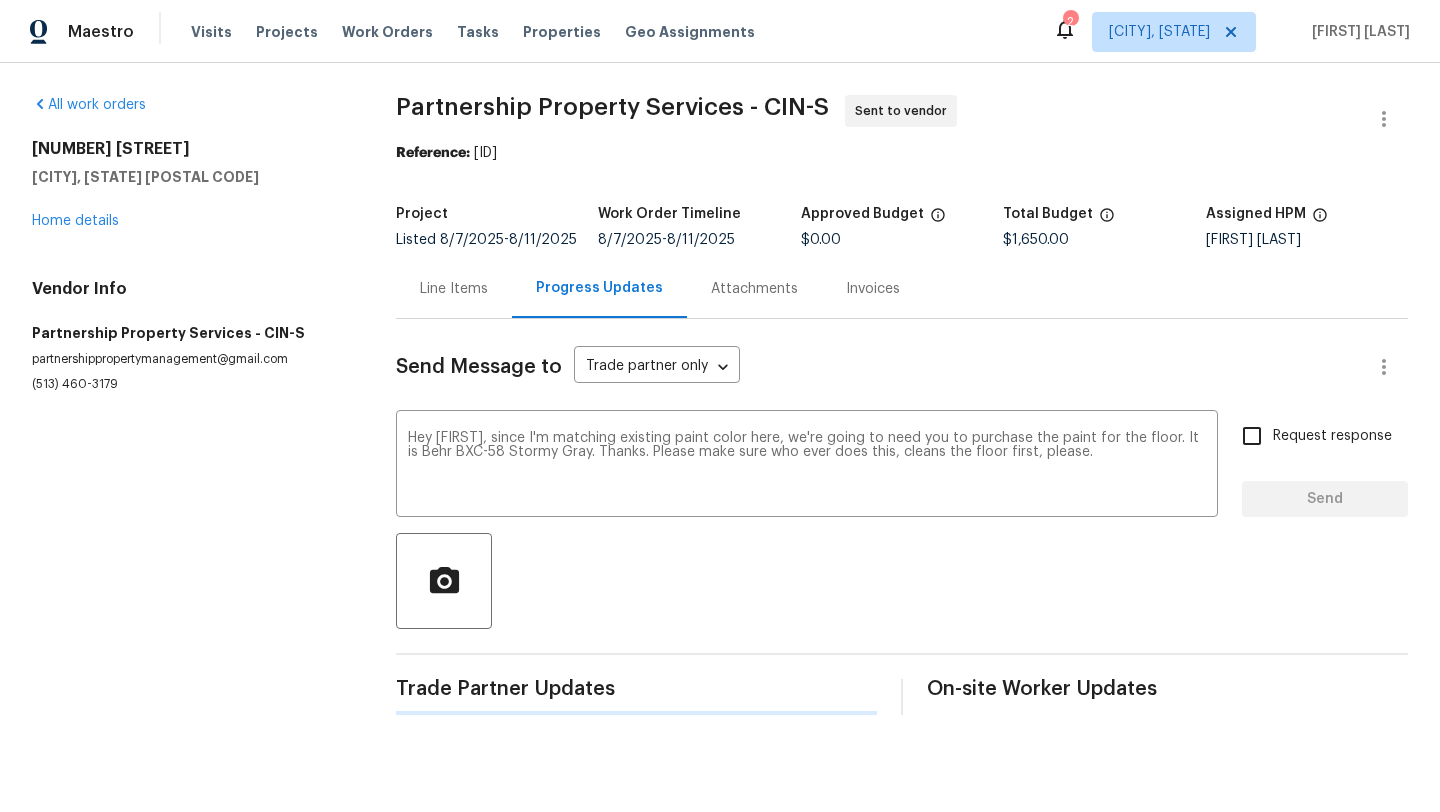 type 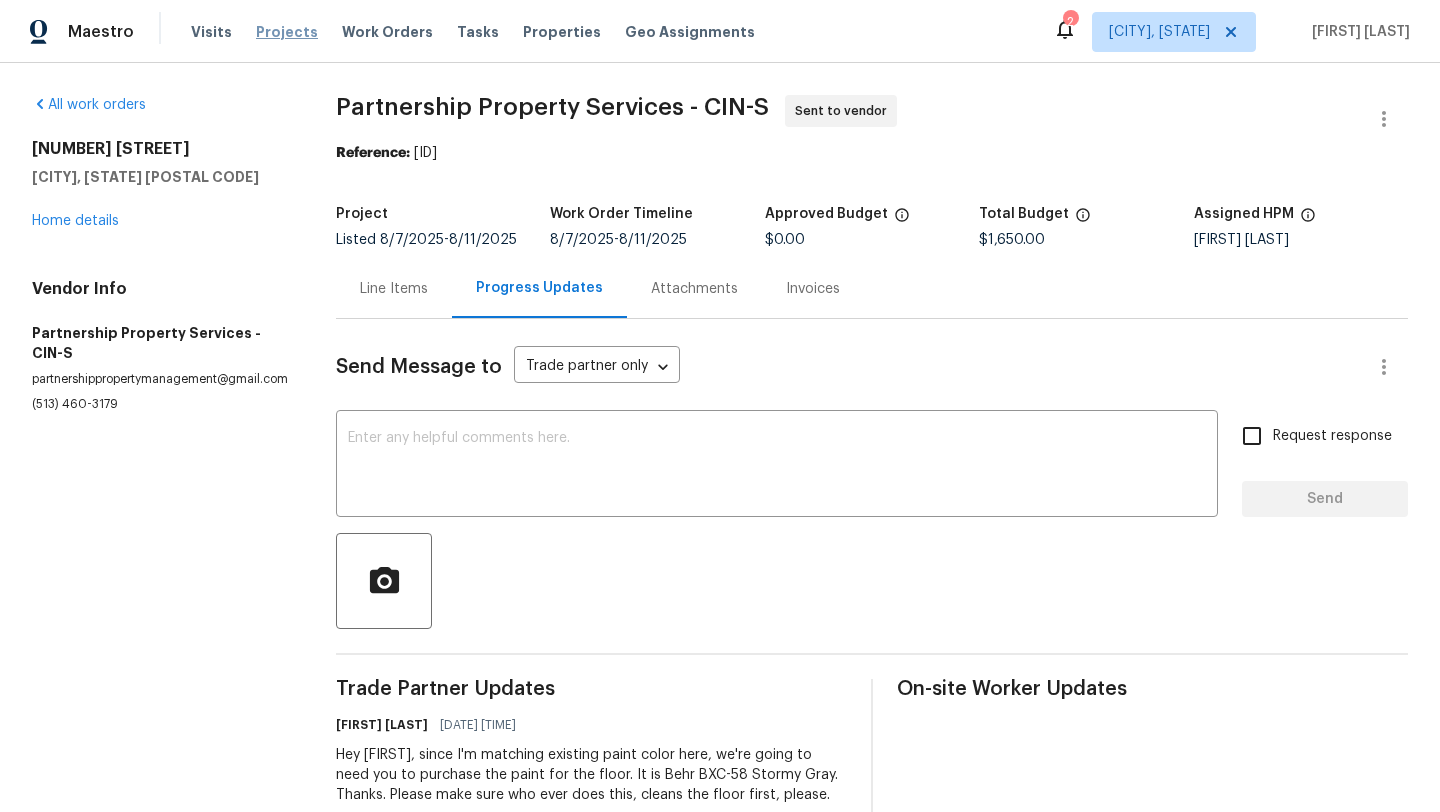 click on "Projects" at bounding box center (287, 32) 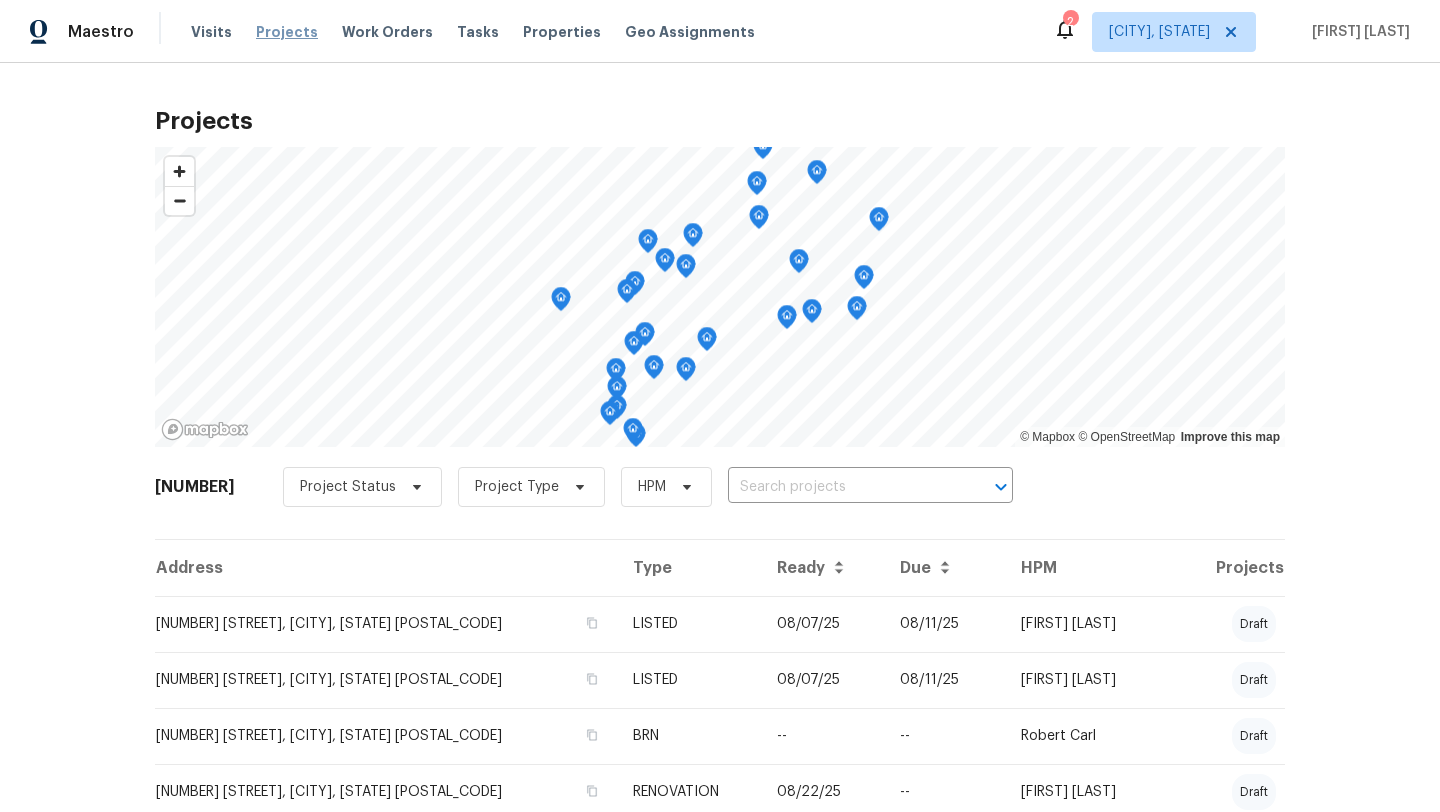 click on "Projects" at bounding box center [287, 32] 